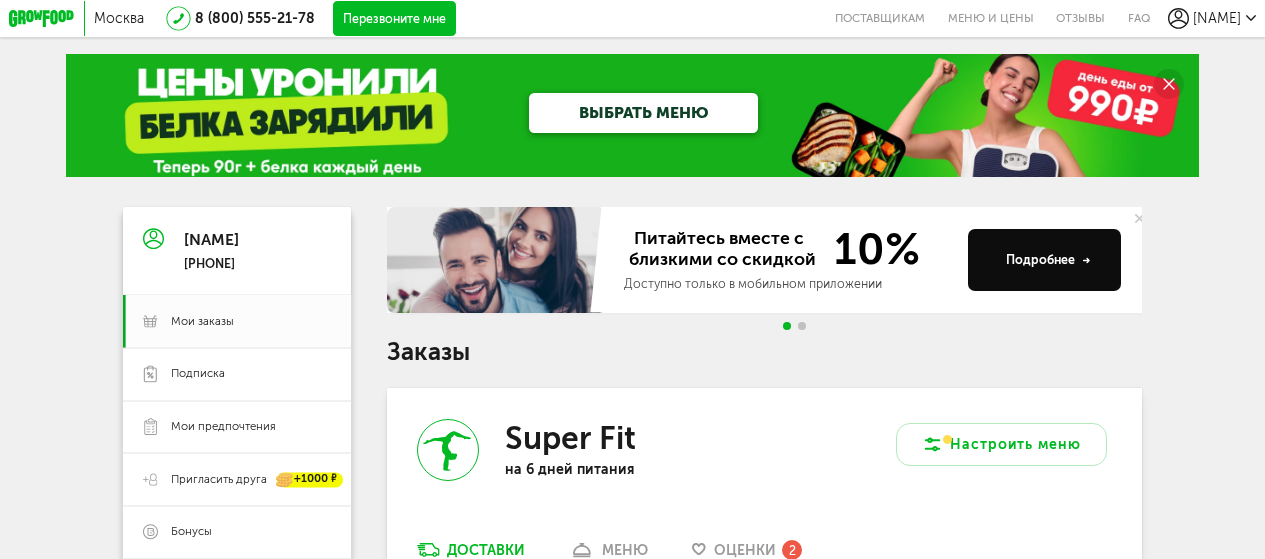 scroll, scrollTop: 0, scrollLeft: 0, axis: both 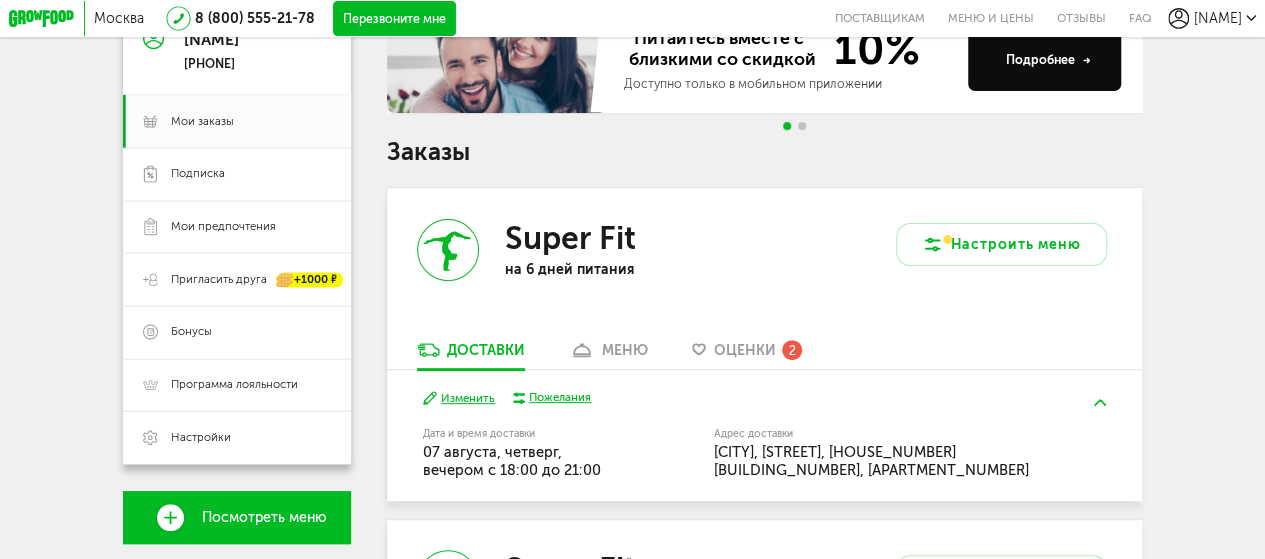 click on "Оценки" at bounding box center (745, 350) 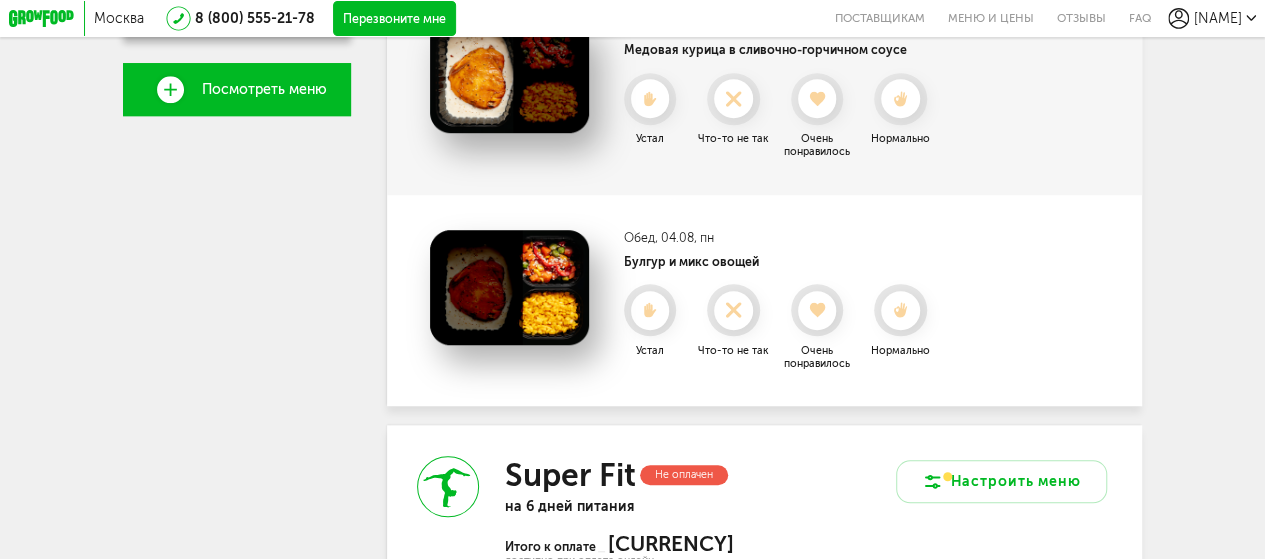 scroll, scrollTop: 556, scrollLeft: 0, axis: vertical 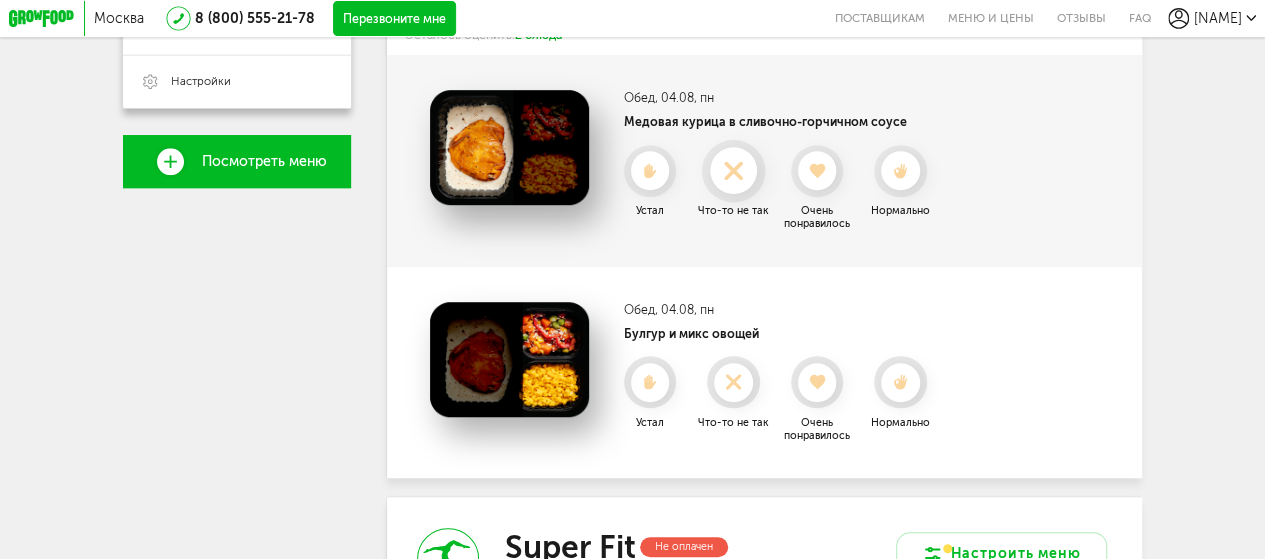 click 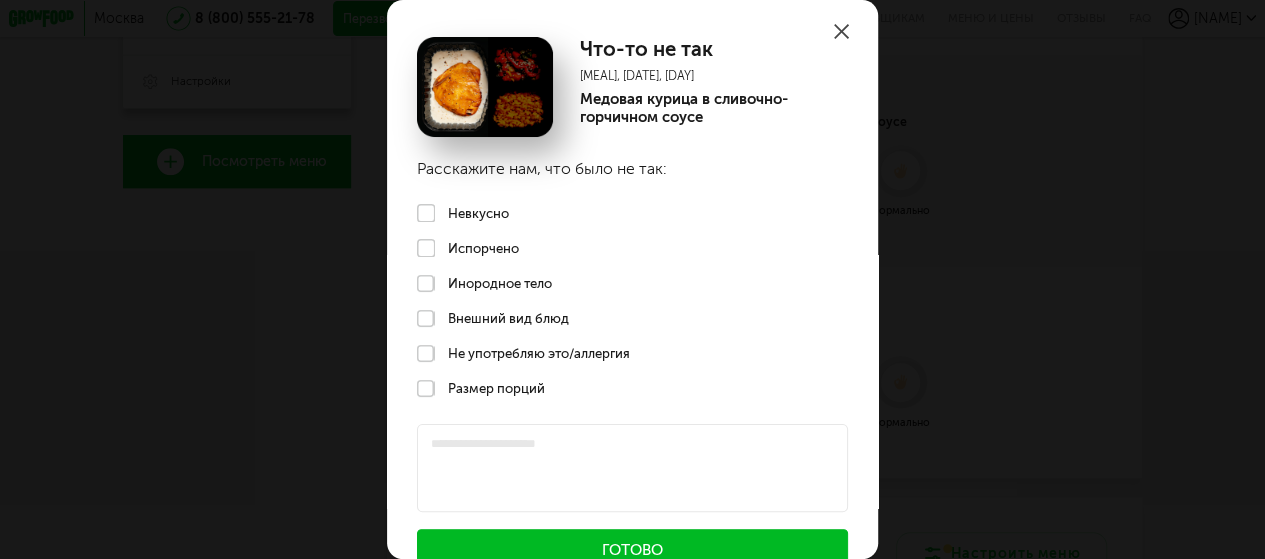 click on "Невкусно" at bounding box center (633, 212) 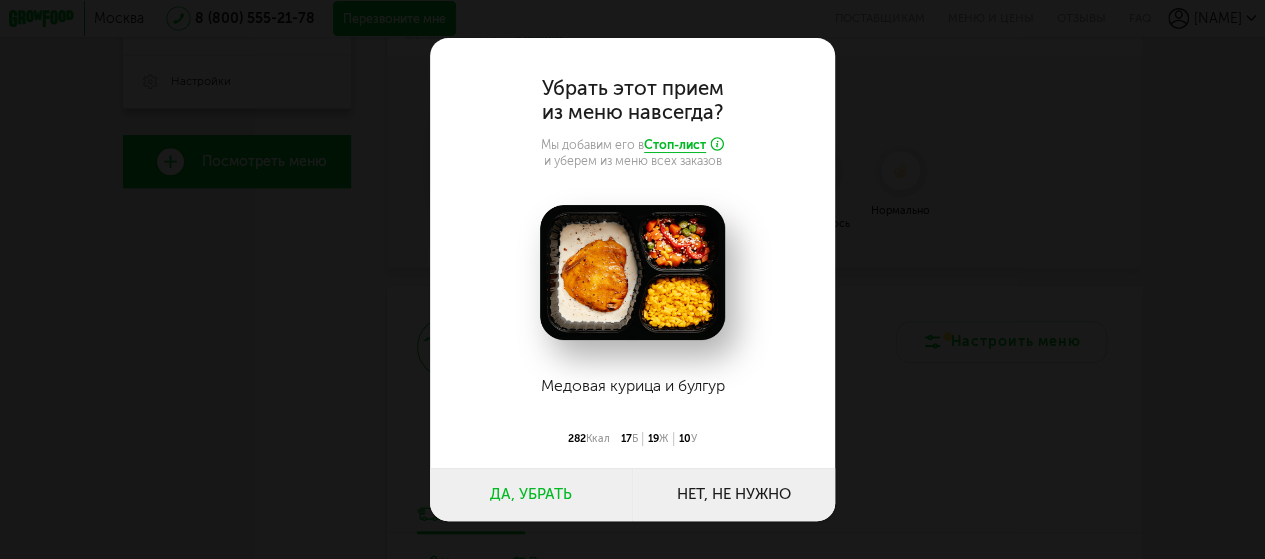 click on "Да, убрать" at bounding box center [531, 494] 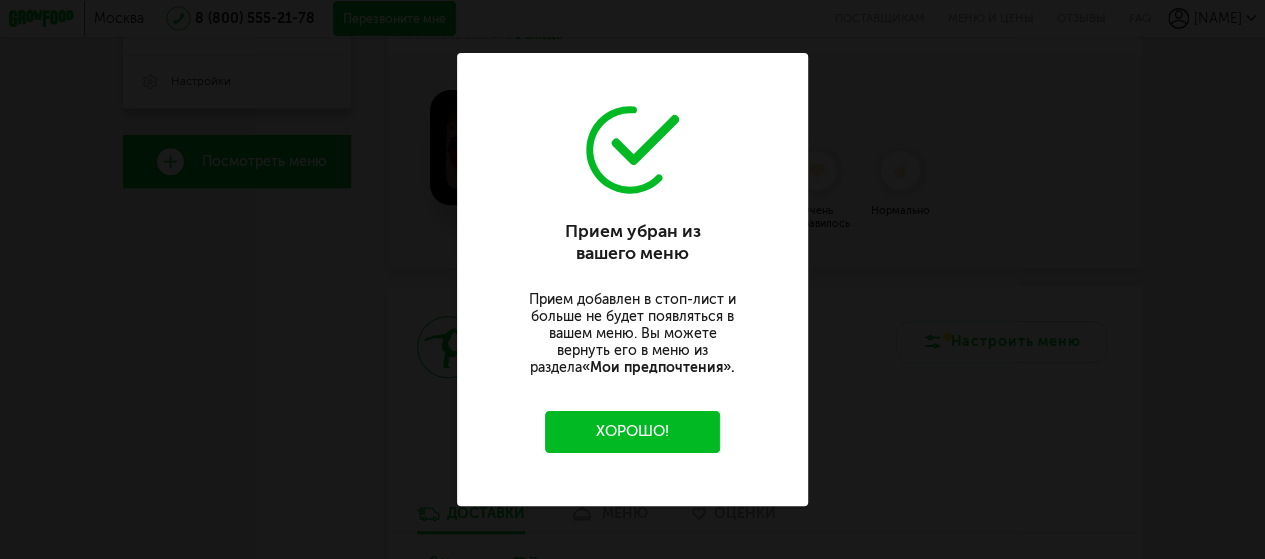 click on "Хорошо!" at bounding box center (633, 432) 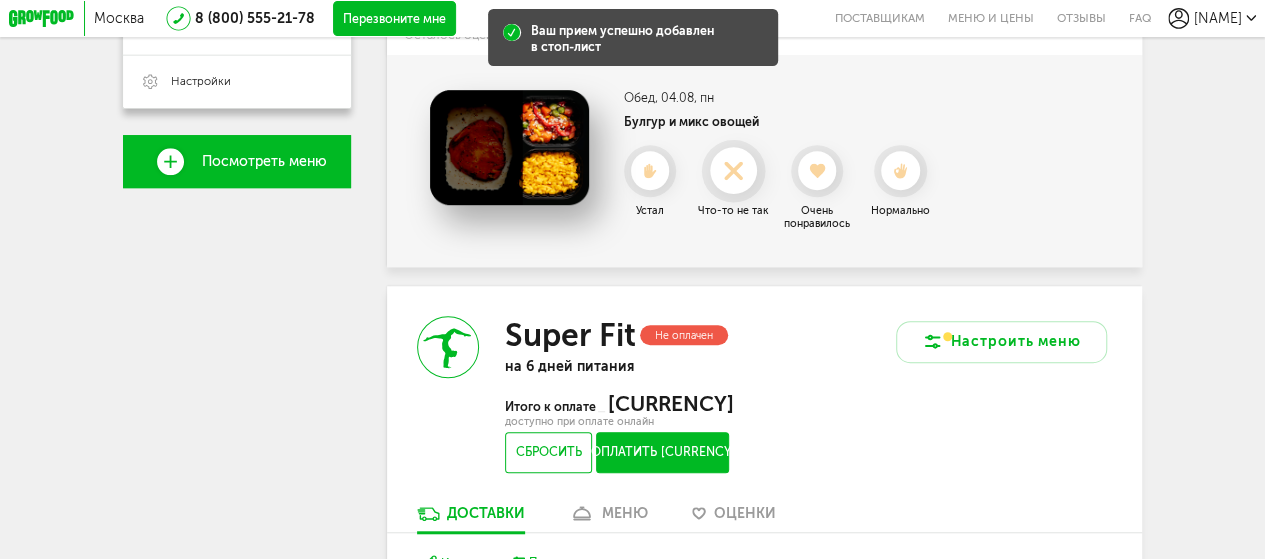 click 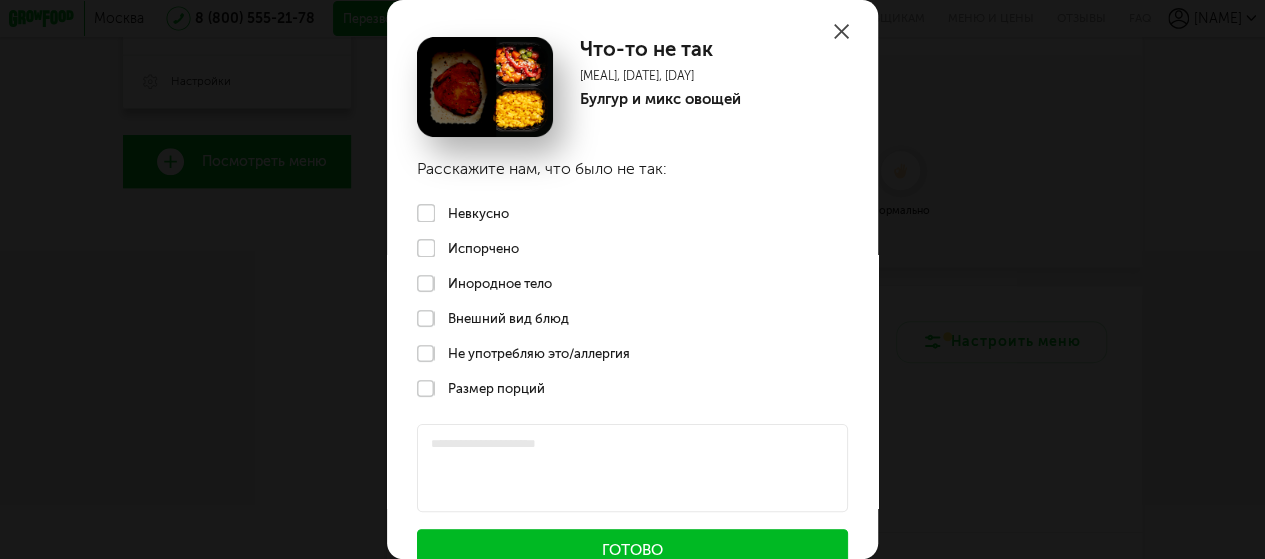 click on "Невкусно" at bounding box center (633, 212) 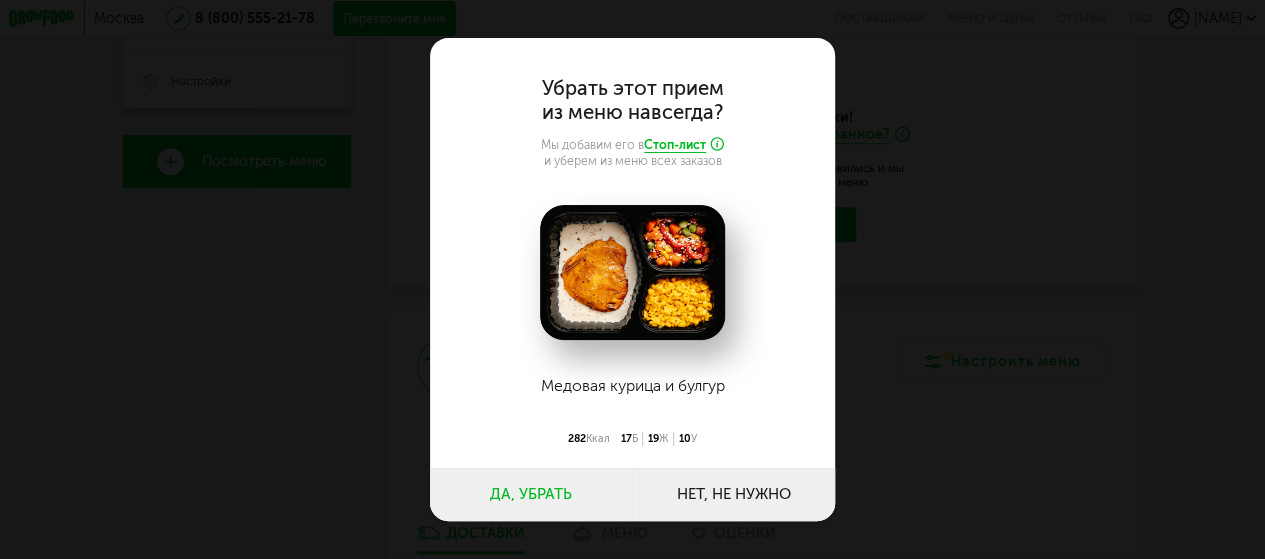 click on "Да, убрать" at bounding box center [531, 494] 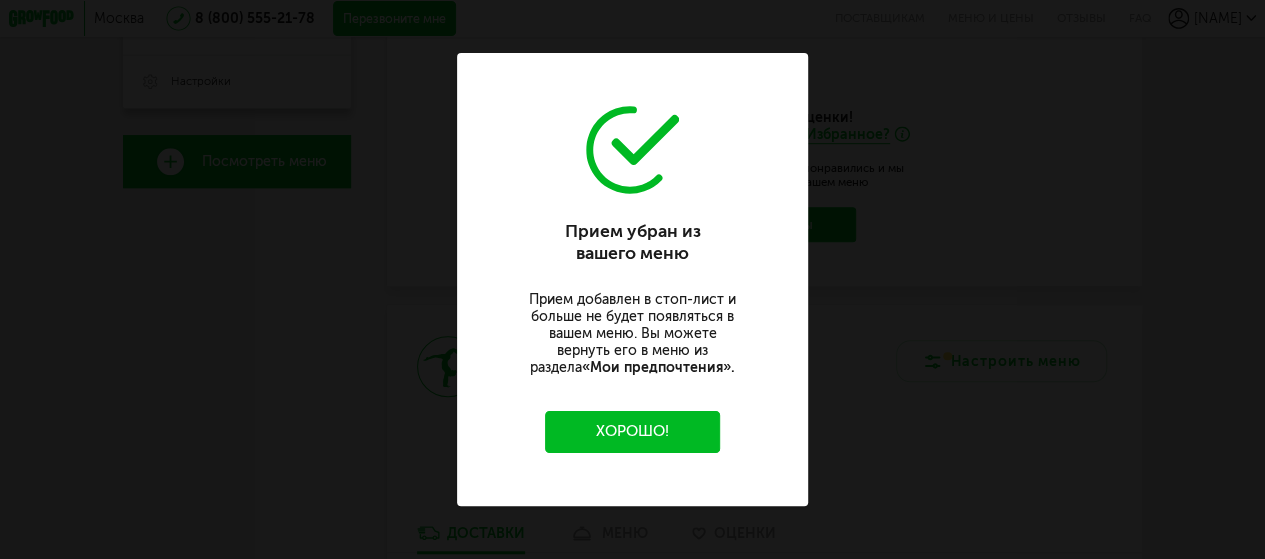 click on "Хорошо!" at bounding box center [633, 432] 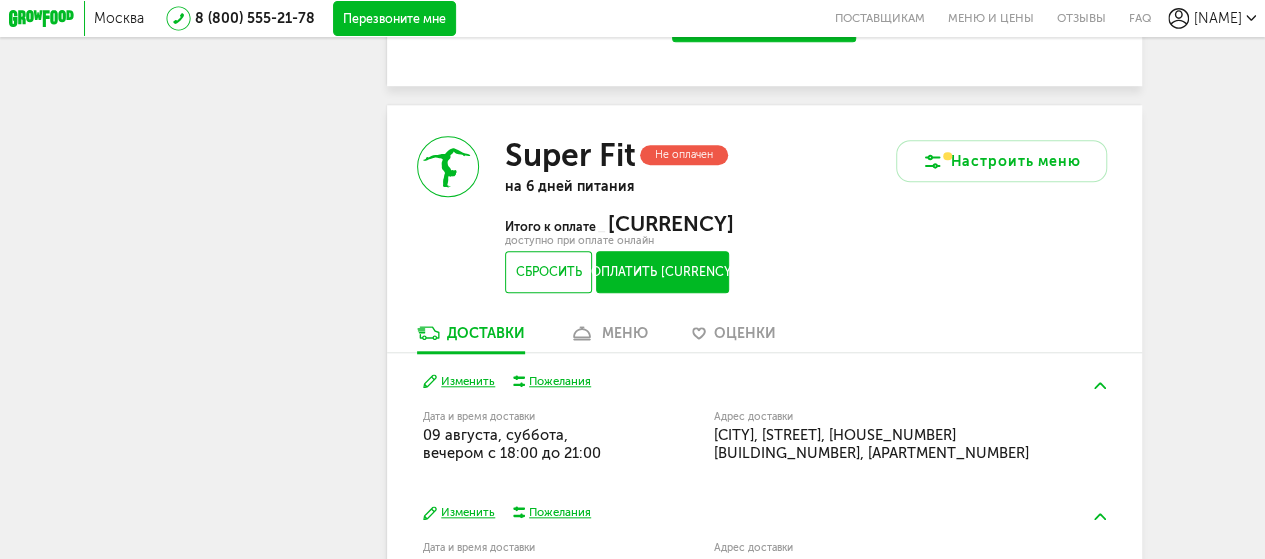 scroll, scrollTop: 856, scrollLeft: 0, axis: vertical 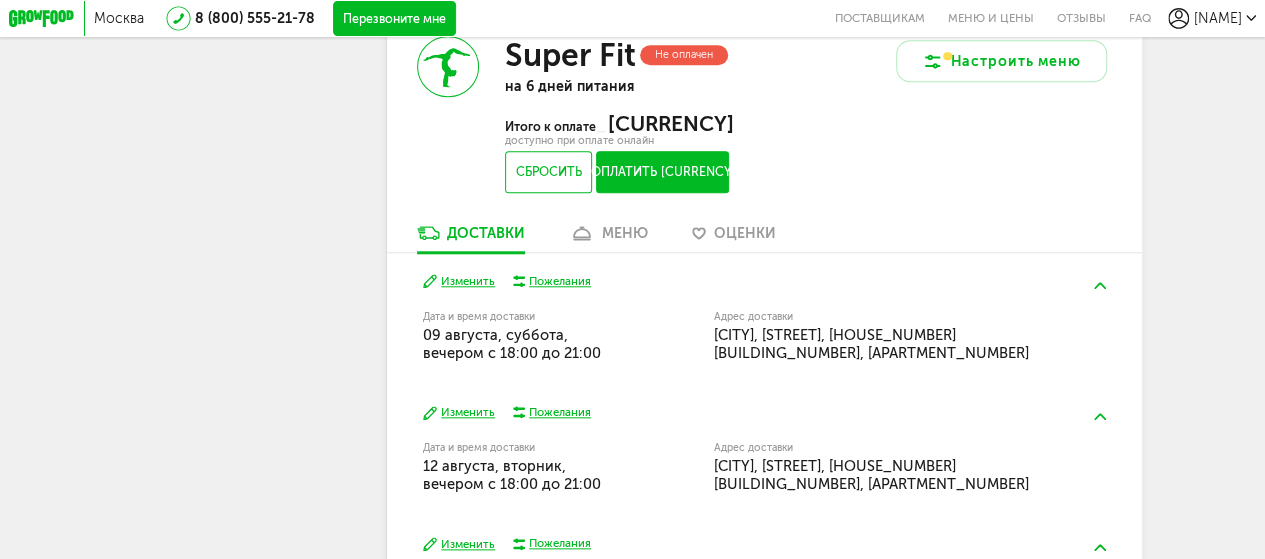click on "меню" at bounding box center [625, 233] 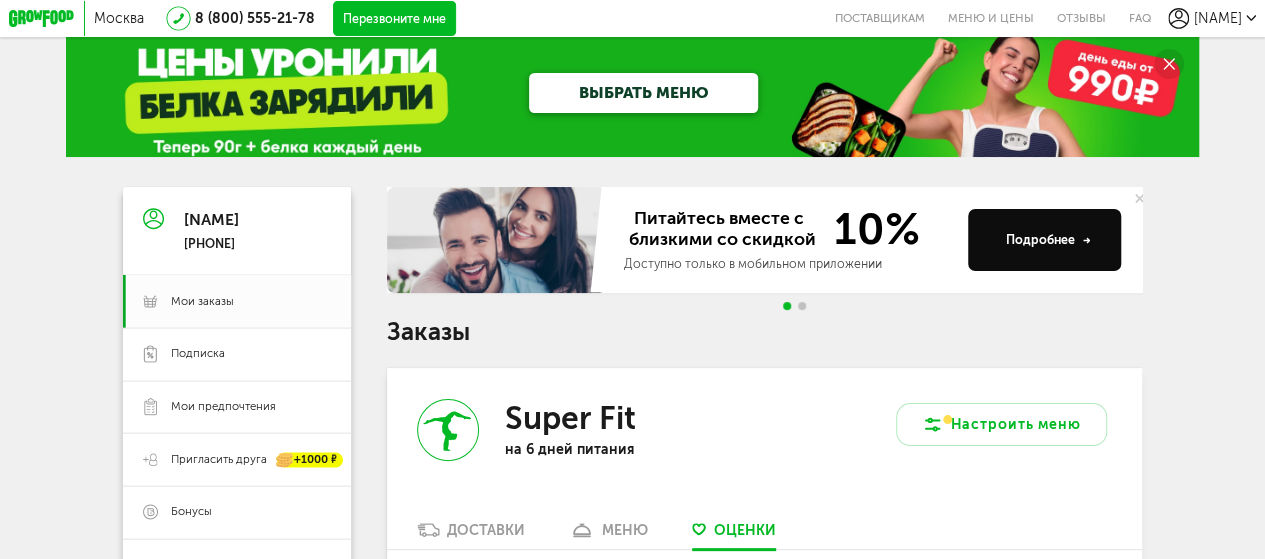 scroll, scrollTop: 220, scrollLeft: 0, axis: vertical 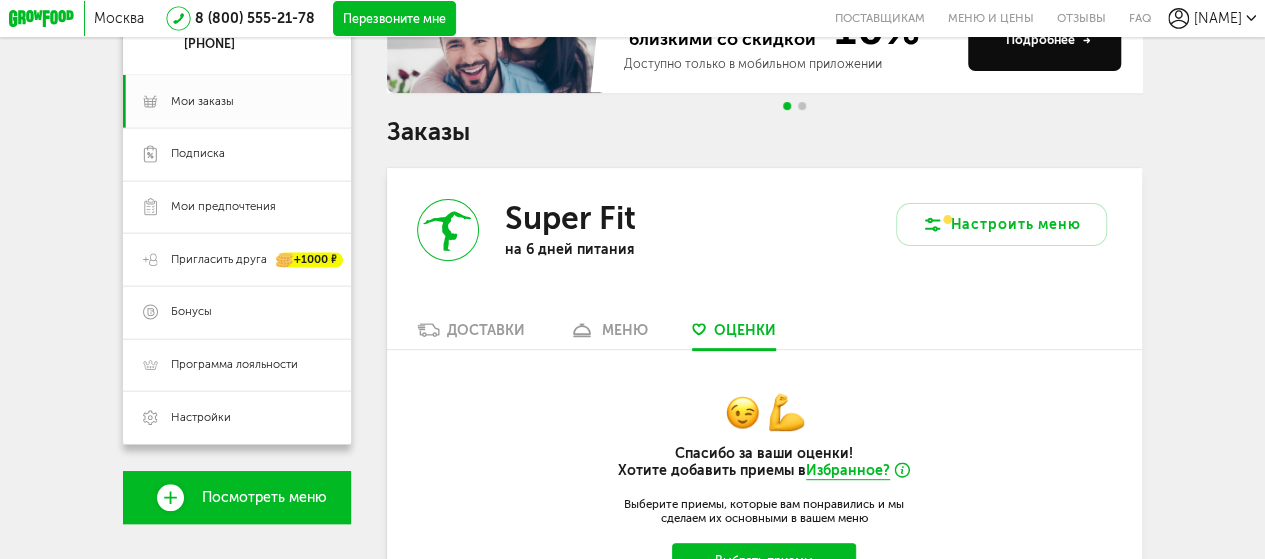 click on "меню" at bounding box center [608, 334] 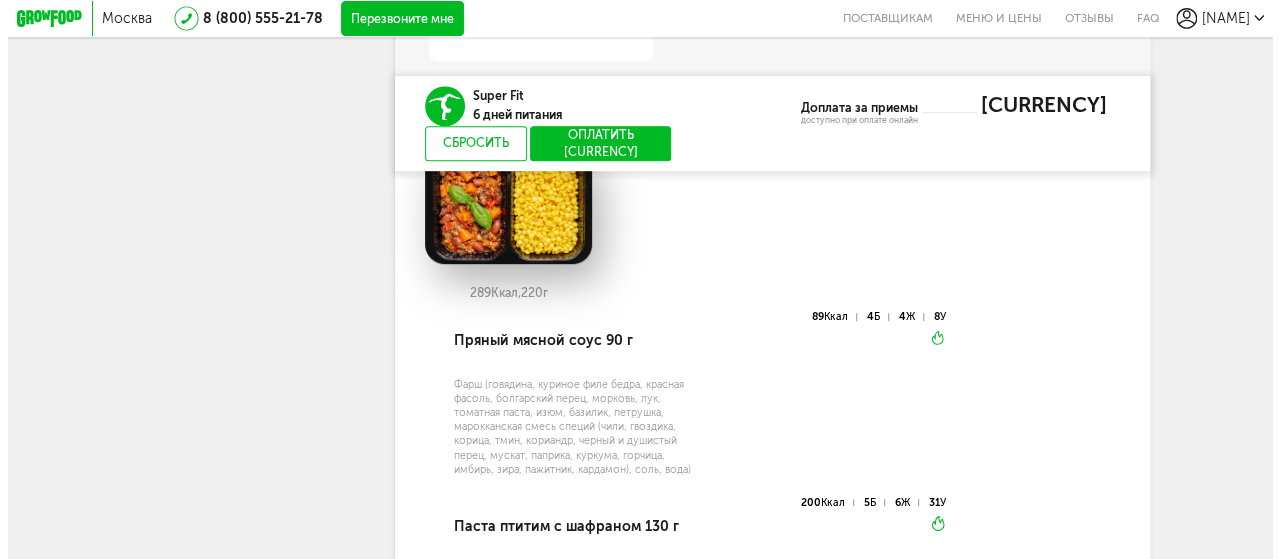 scroll, scrollTop: 4242, scrollLeft: 0, axis: vertical 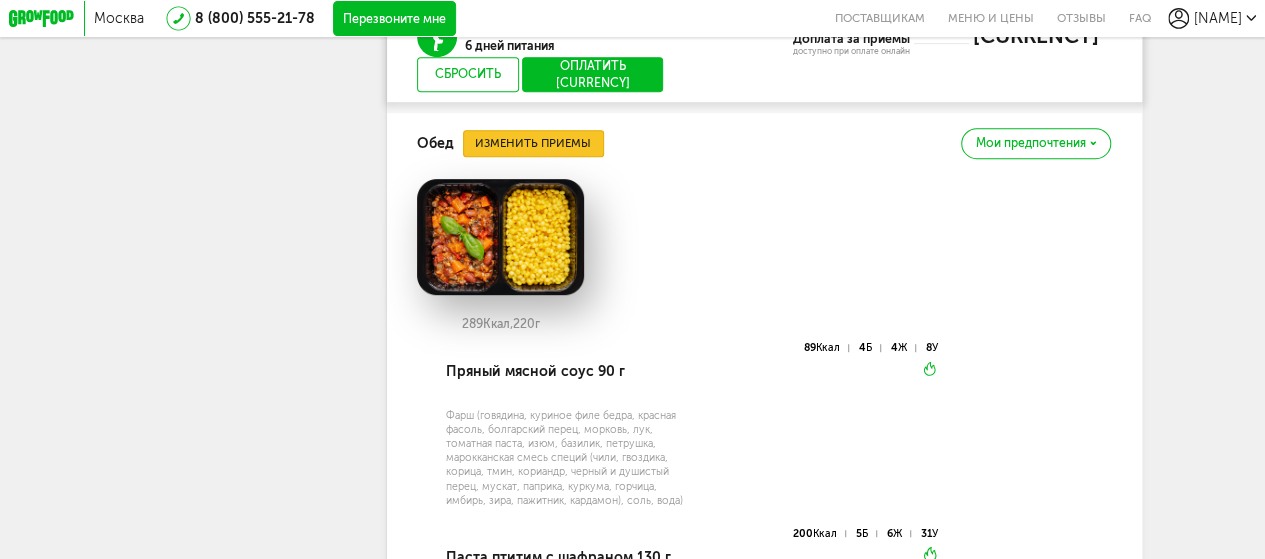 click on "Изменить приемы" at bounding box center [533, 143] 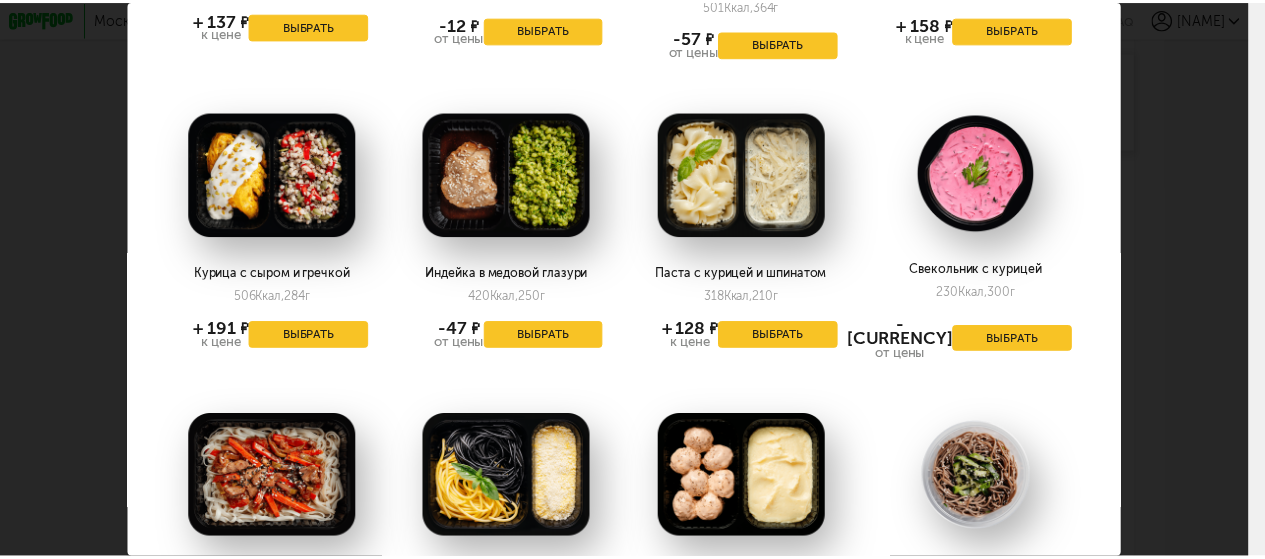scroll, scrollTop: 1900, scrollLeft: 0, axis: vertical 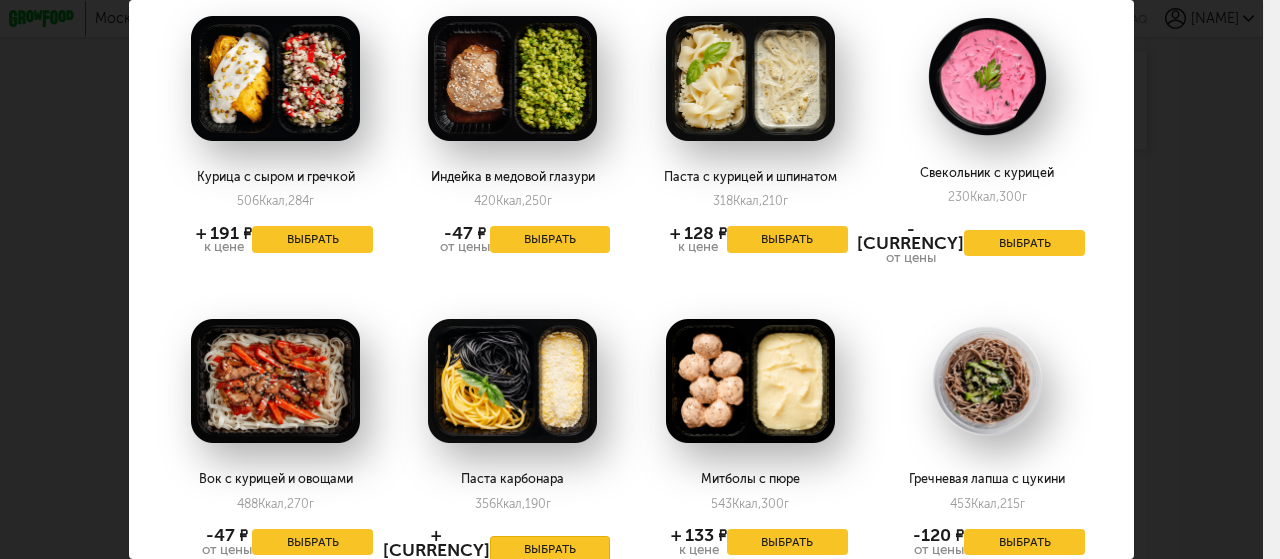 click on "Выбрать" at bounding box center (550, 549) 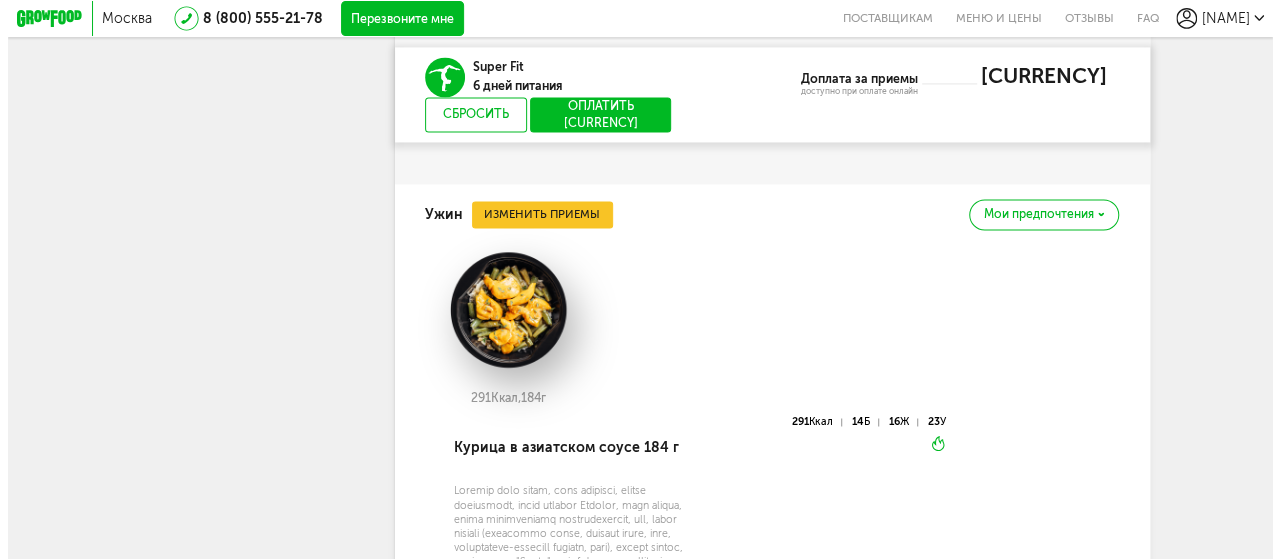 scroll, scrollTop: 5242, scrollLeft: 0, axis: vertical 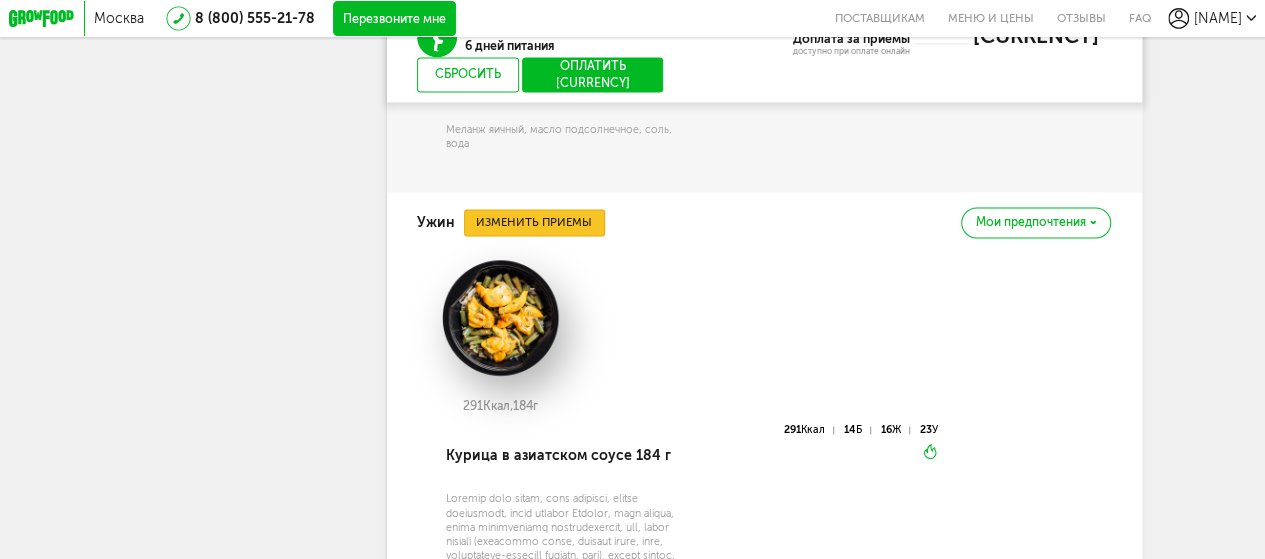click on "Изменить приемы" at bounding box center (534, 222) 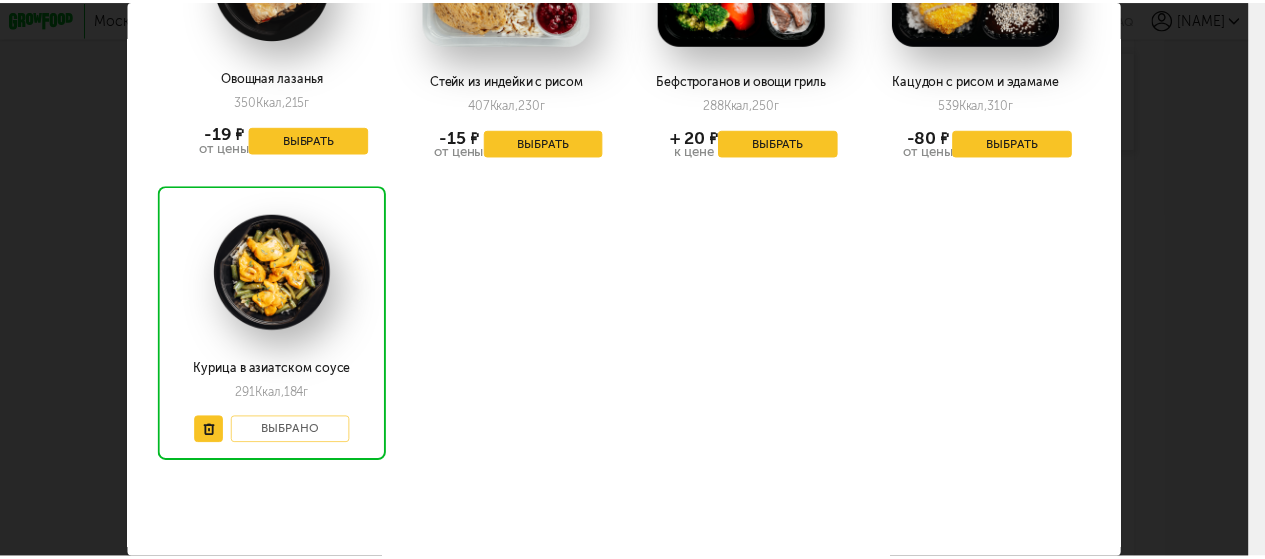 scroll, scrollTop: 2182, scrollLeft: 0, axis: vertical 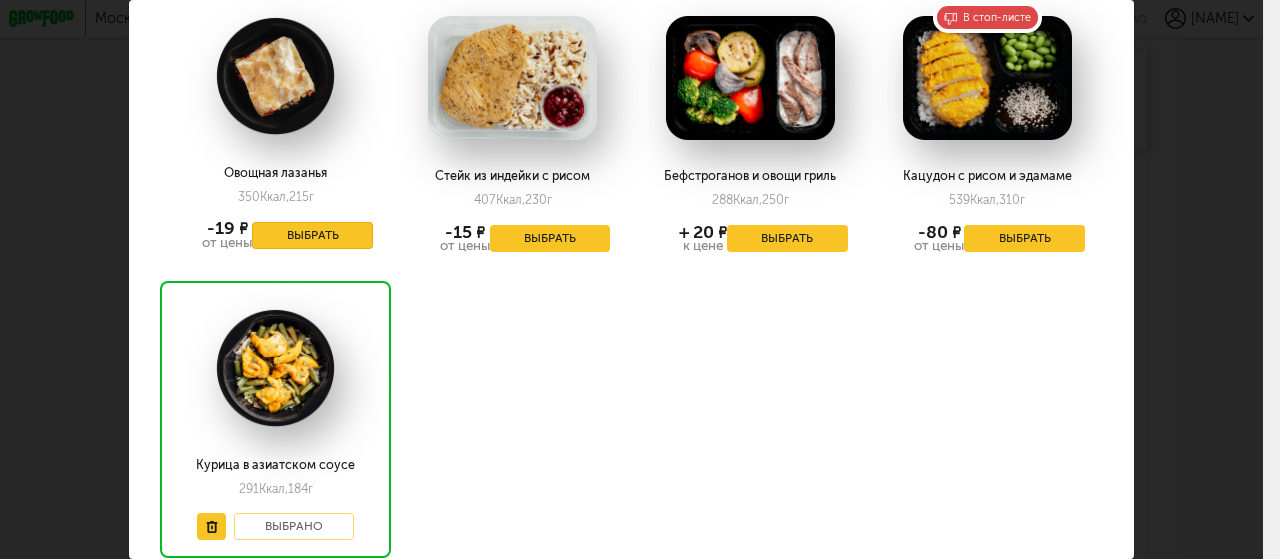 click on "Выбрать" at bounding box center [312, 235] 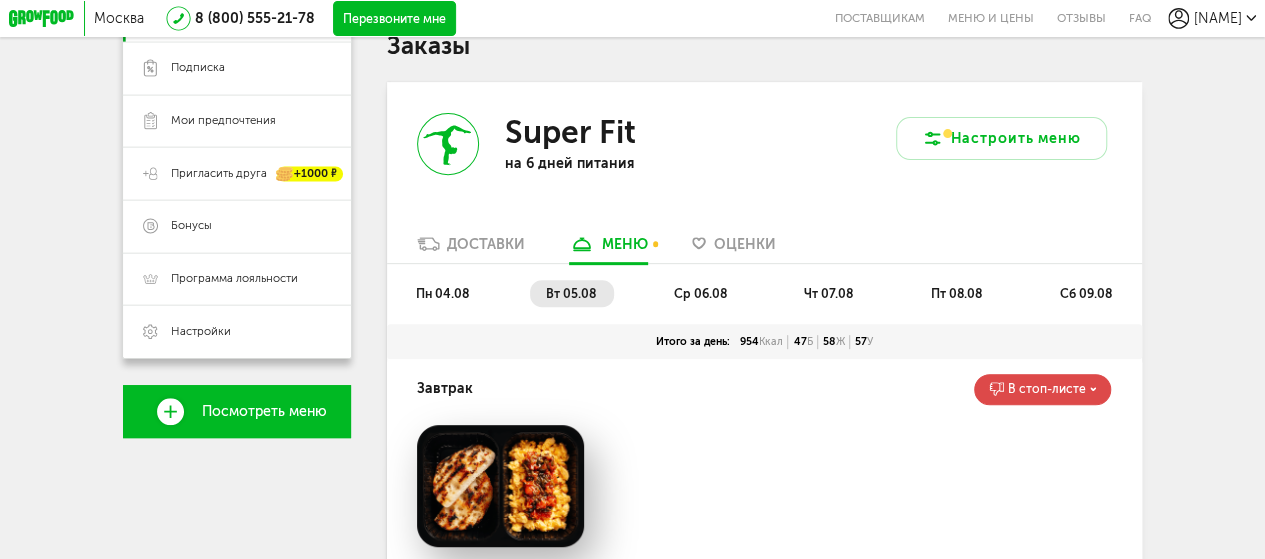 scroll, scrollTop: 342, scrollLeft: 0, axis: vertical 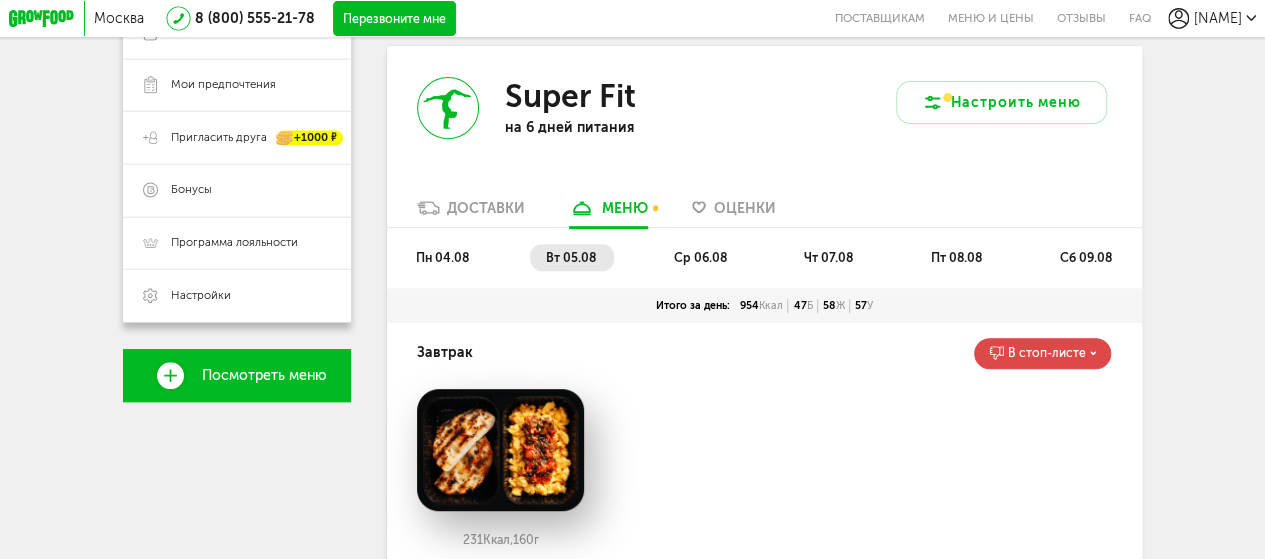 click on "Доставки" at bounding box center [486, 208] 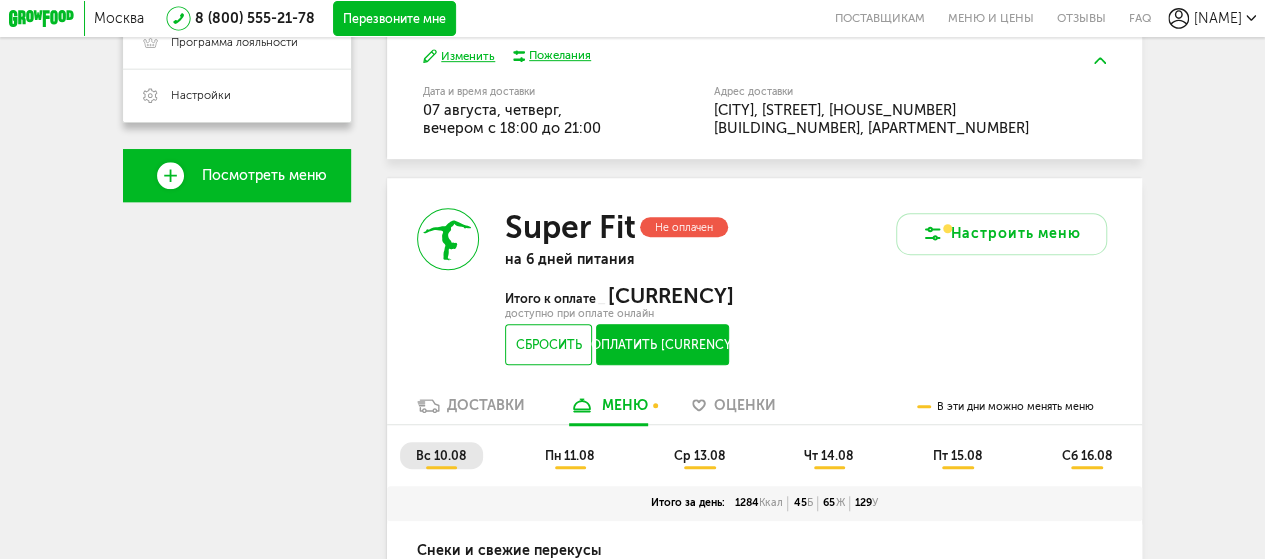 scroll, scrollTop: 742, scrollLeft: 0, axis: vertical 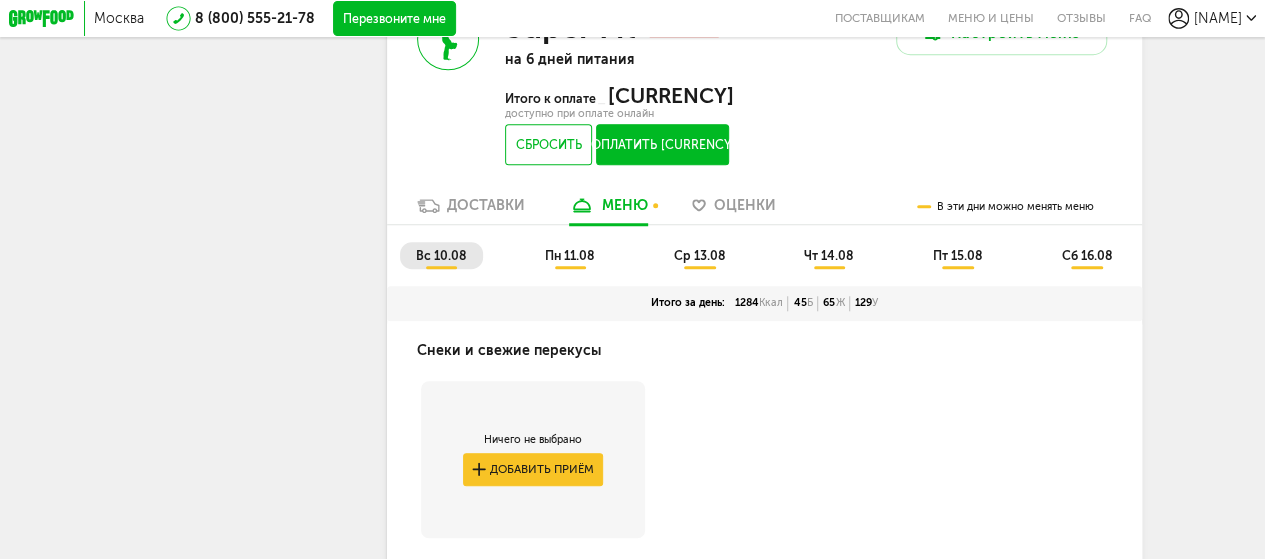 click on "пн 11.08" at bounding box center [569, 255] 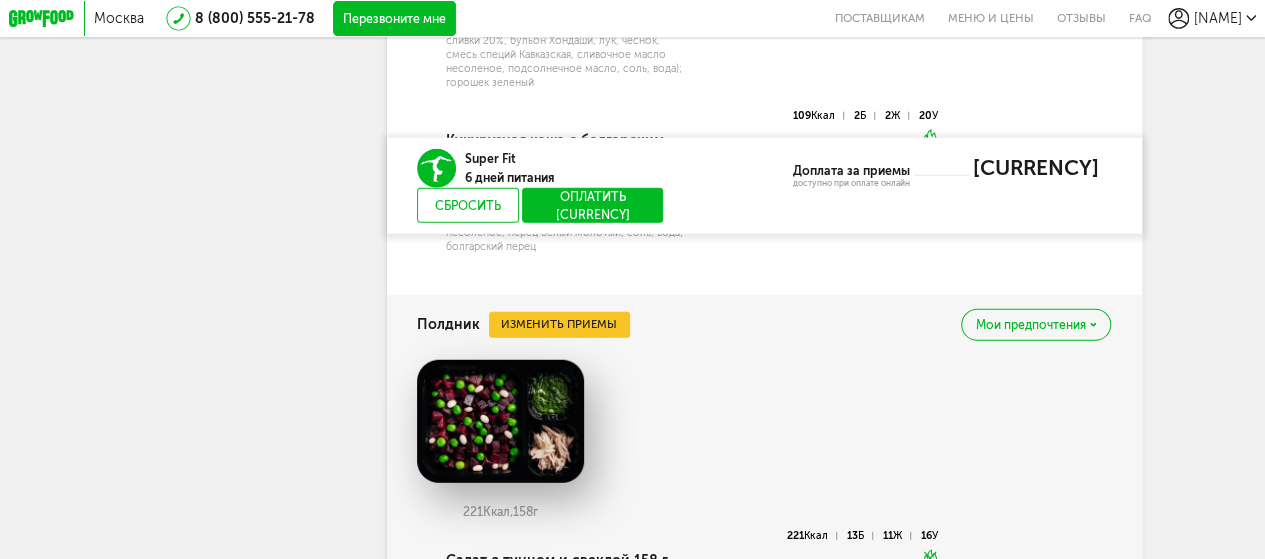scroll, scrollTop: 2710, scrollLeft: 0, axis: vertical 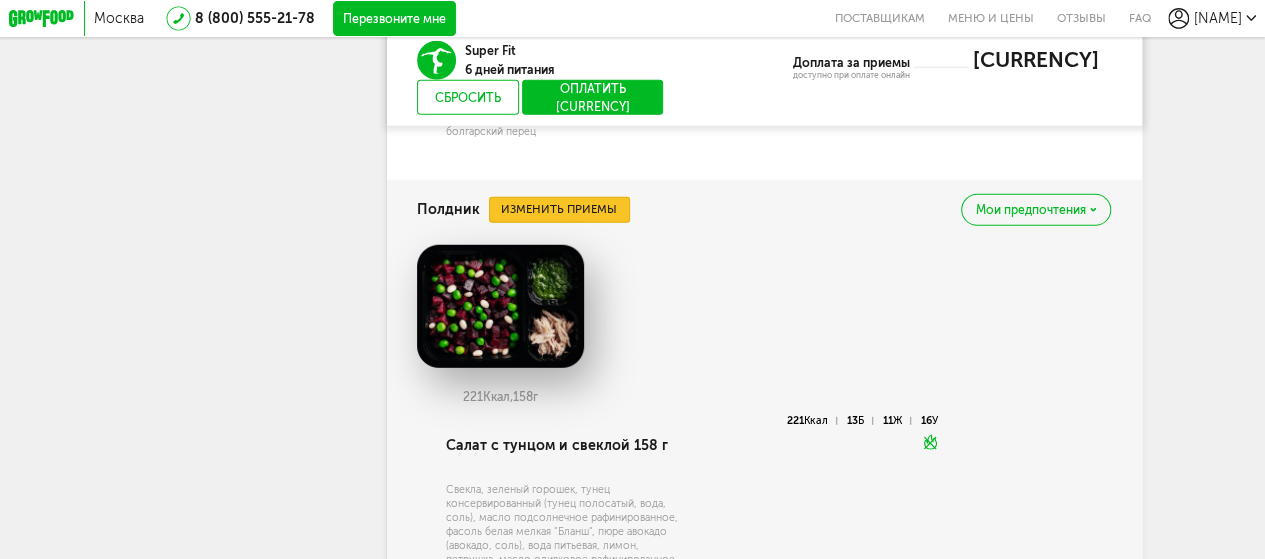 click on "Изменить приемы" at bounding box center [559, 210] 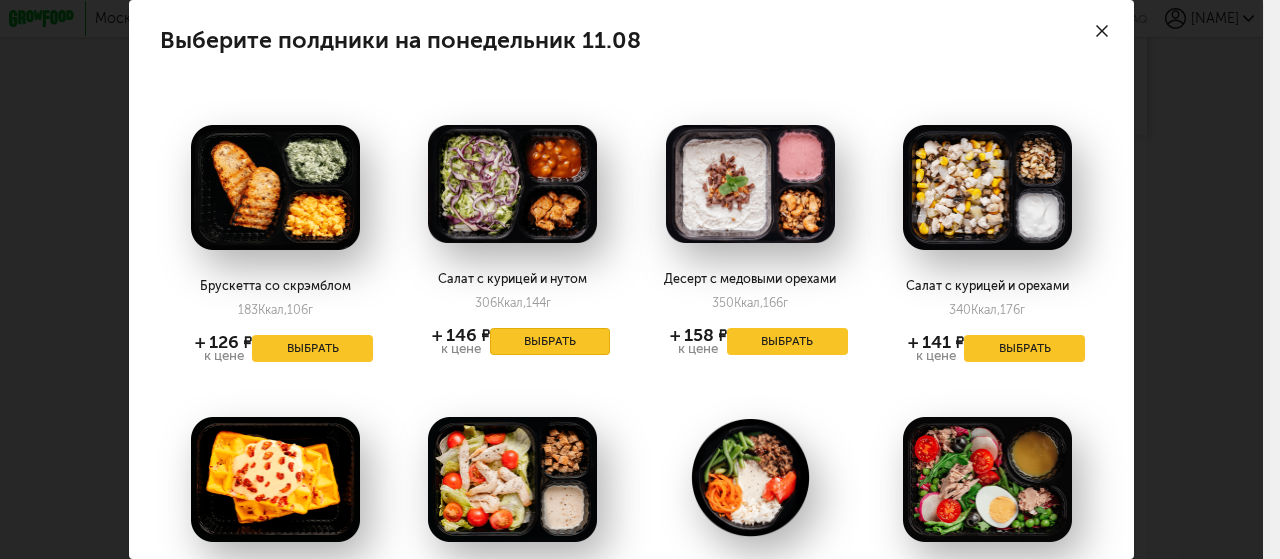 click on "Выбрать" at bounding box center (550, 341) 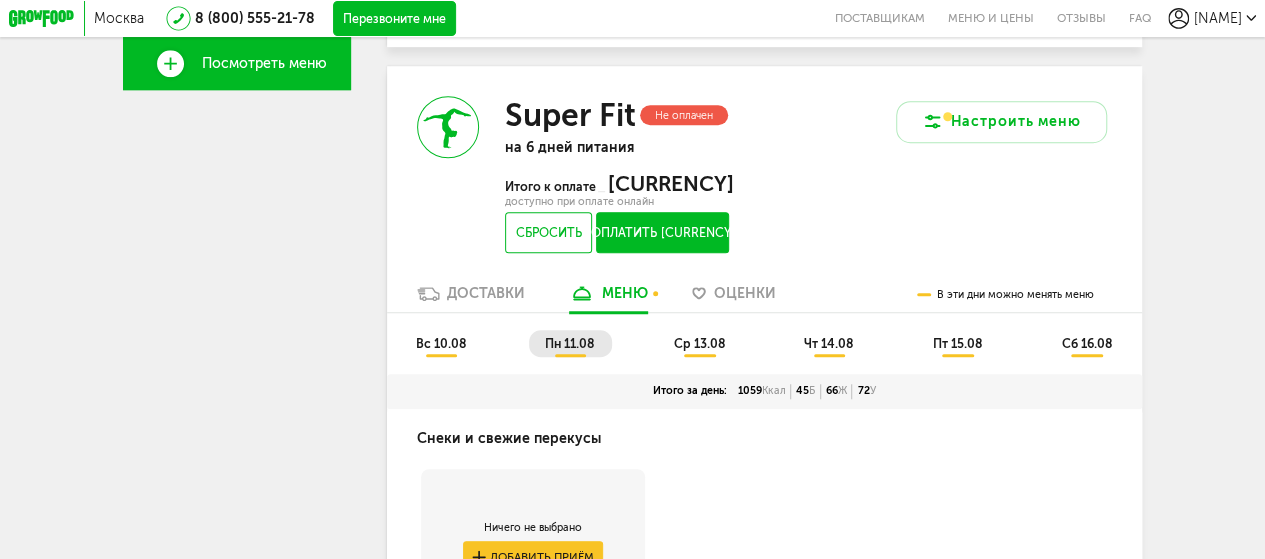 scroll, scrollTop: 610, scrollLeft: 0, axis: vertical 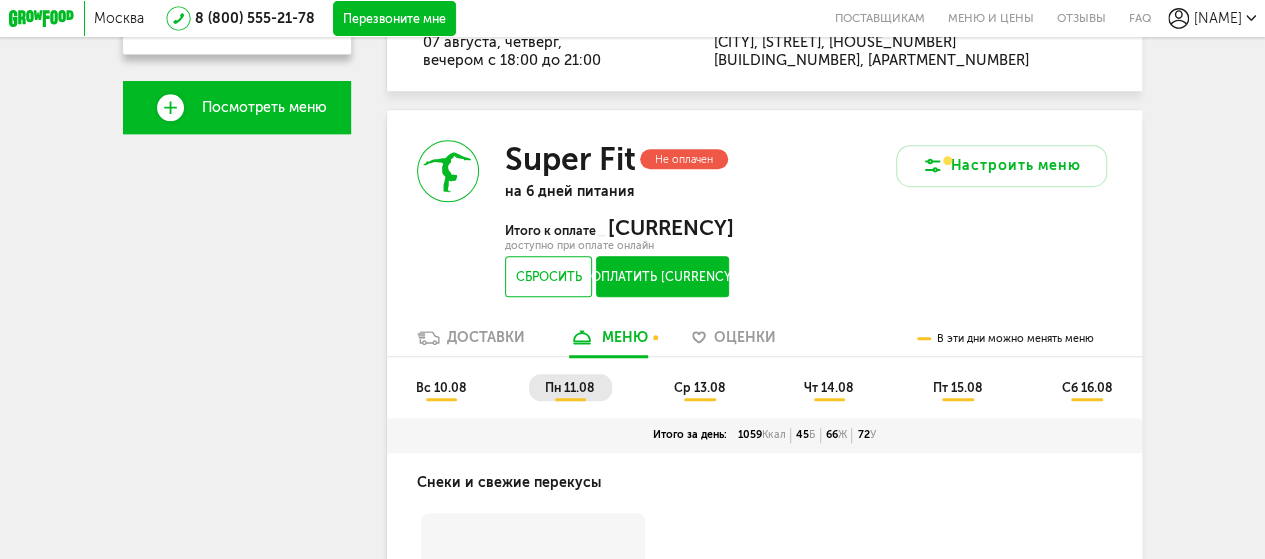 click on "ср 13.08" at bounding box center (699, 387) 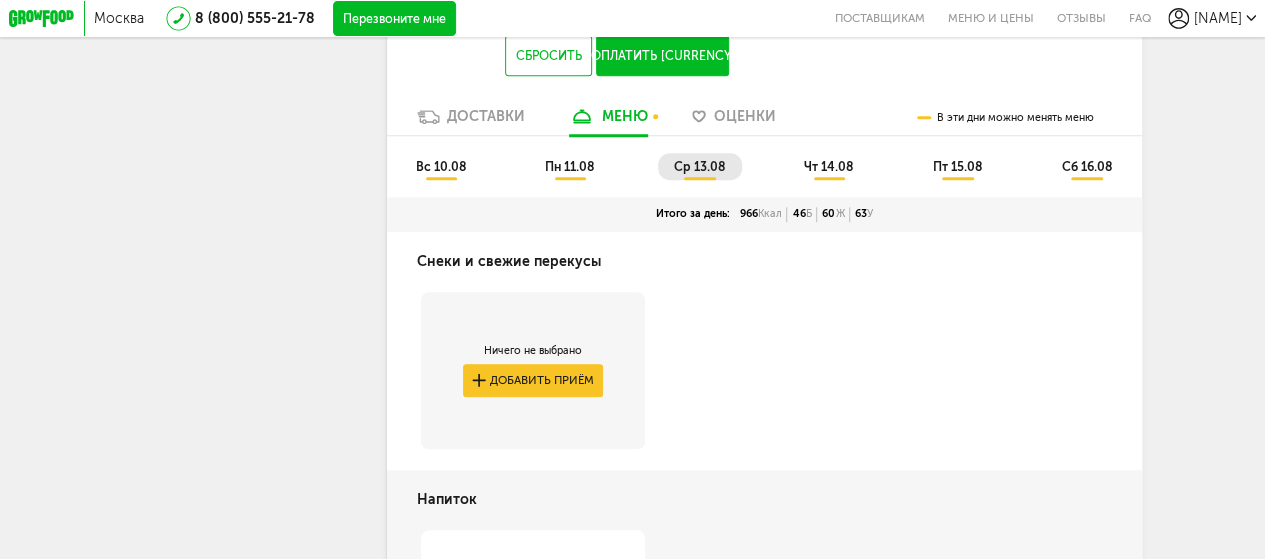 scroll, scrollTop: 832, scrollLeft: 0, axis: vertical 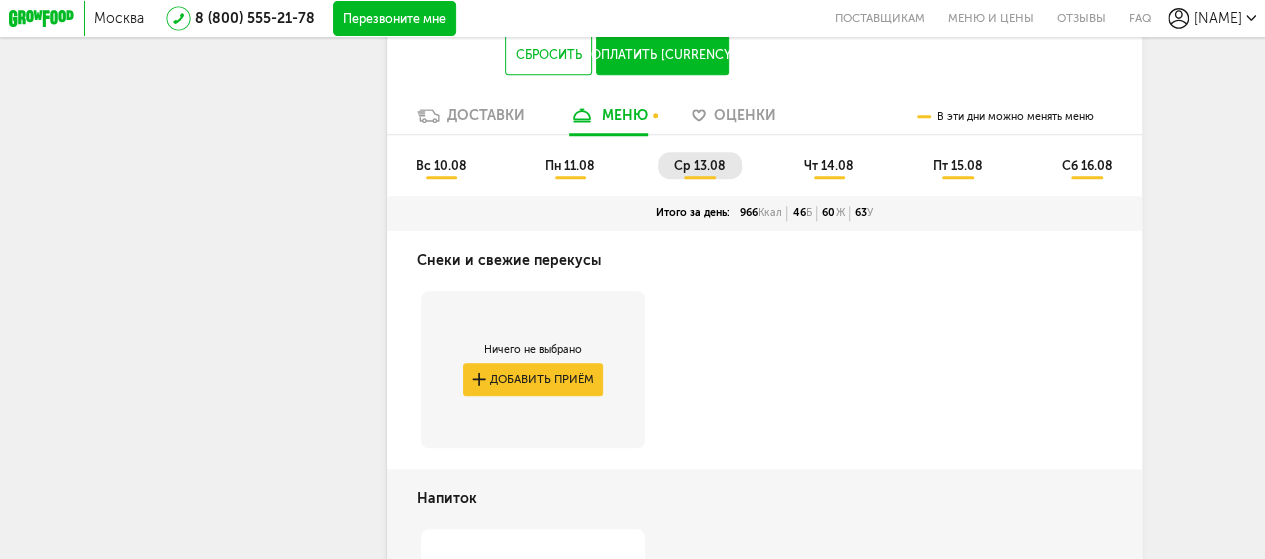 click on "чт 14.08" at bounding box center (828, 165) 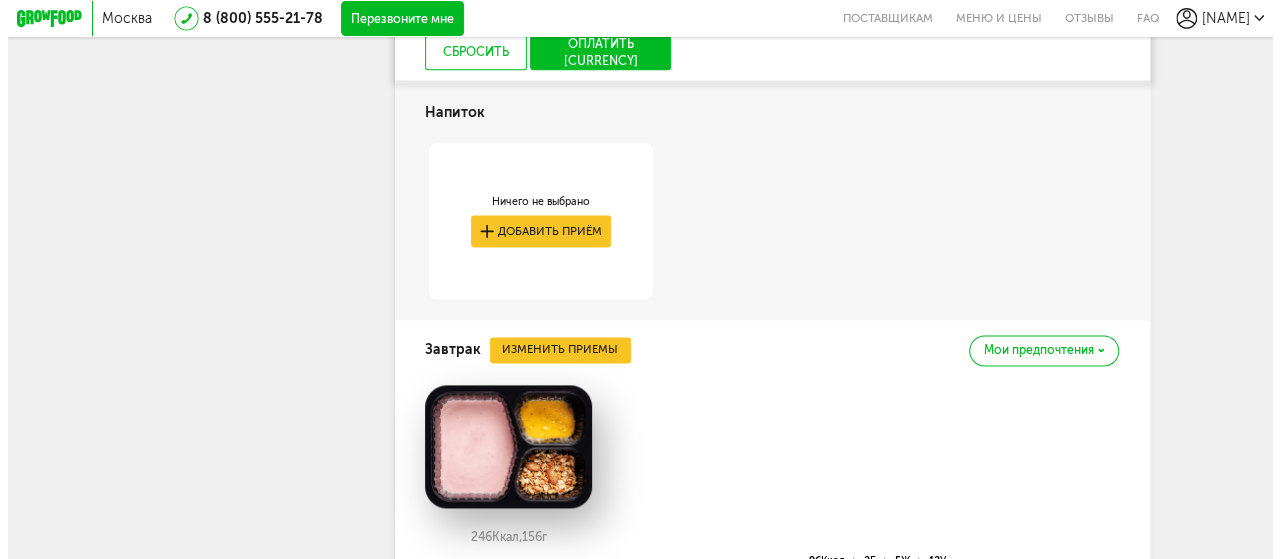 scroll, scrollTop: 1332, scrollLeft: 0, axis: vertical 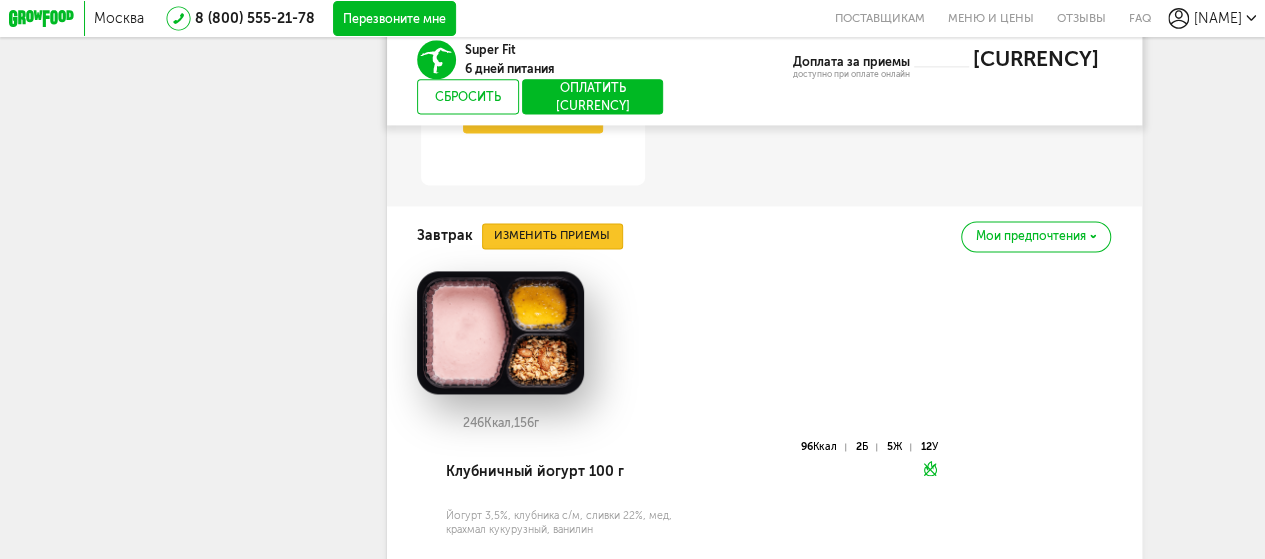 click on "Изменить приемы" at bounding box center (552, 236) 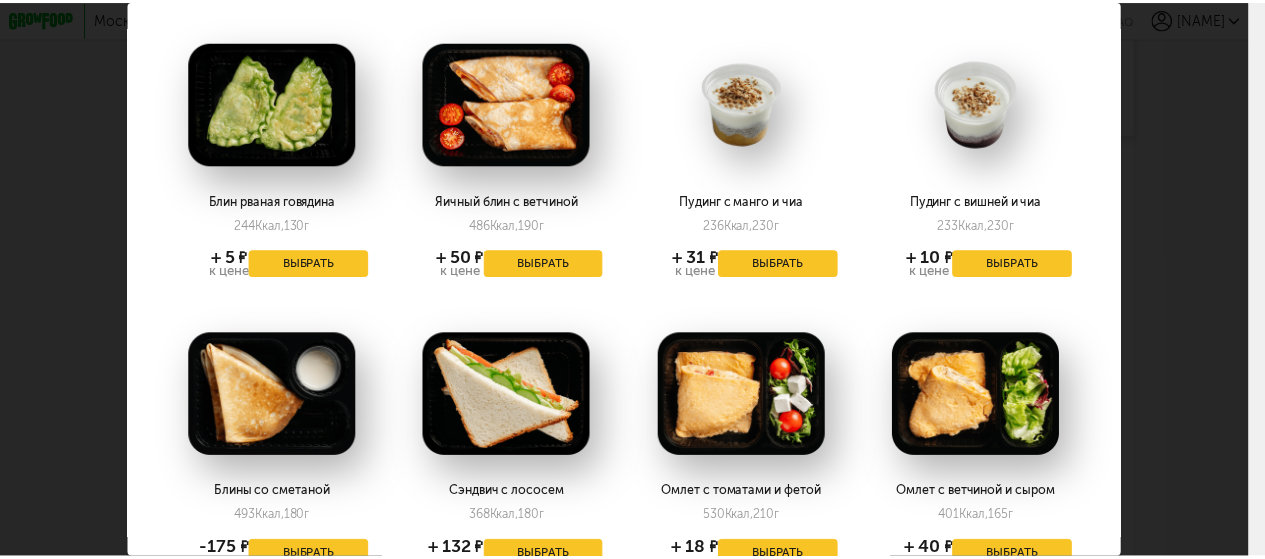 scroll, scrollTop: 1400, scrollLeft: 0, axis: vertical 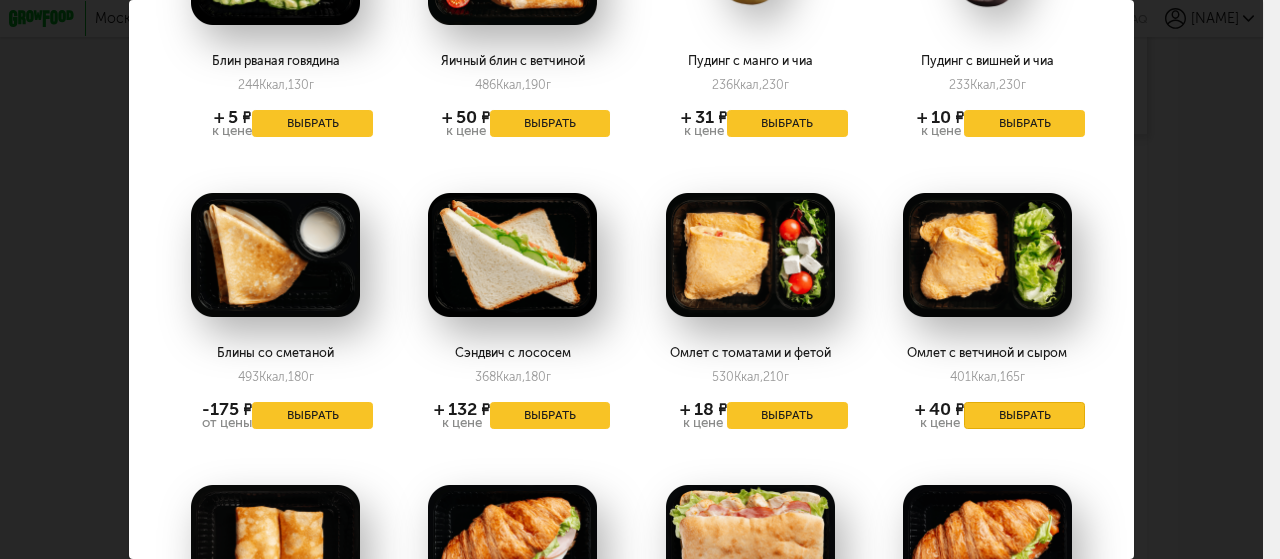 click on "Выбрать" at bounding box center (1024, 415) 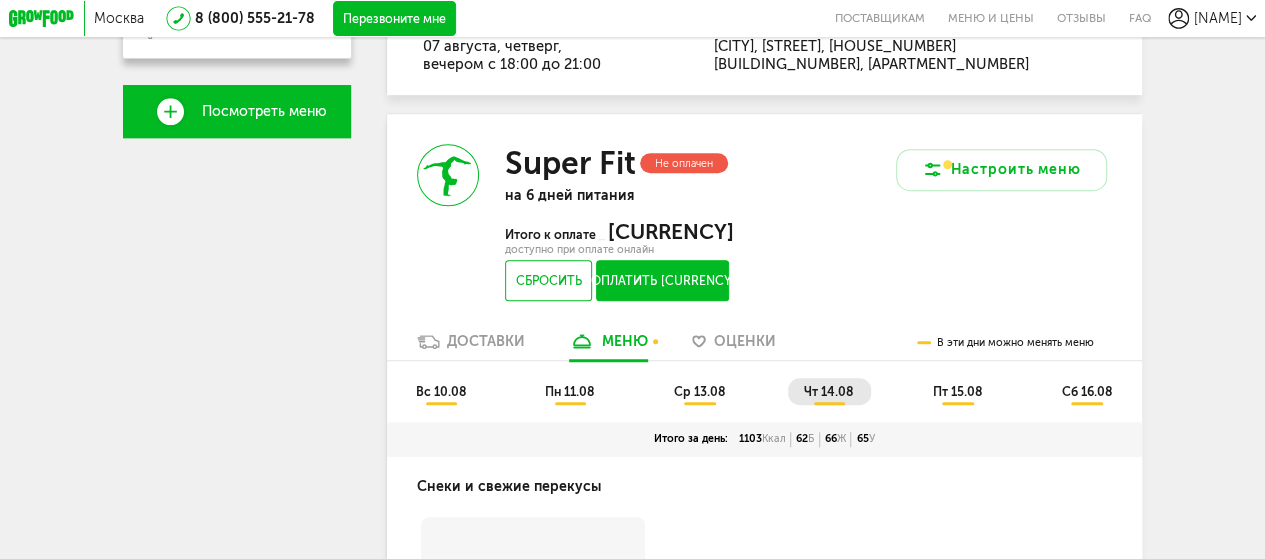 scroll, scrollTop: 646, scrollLeft: 0, axis: vertical 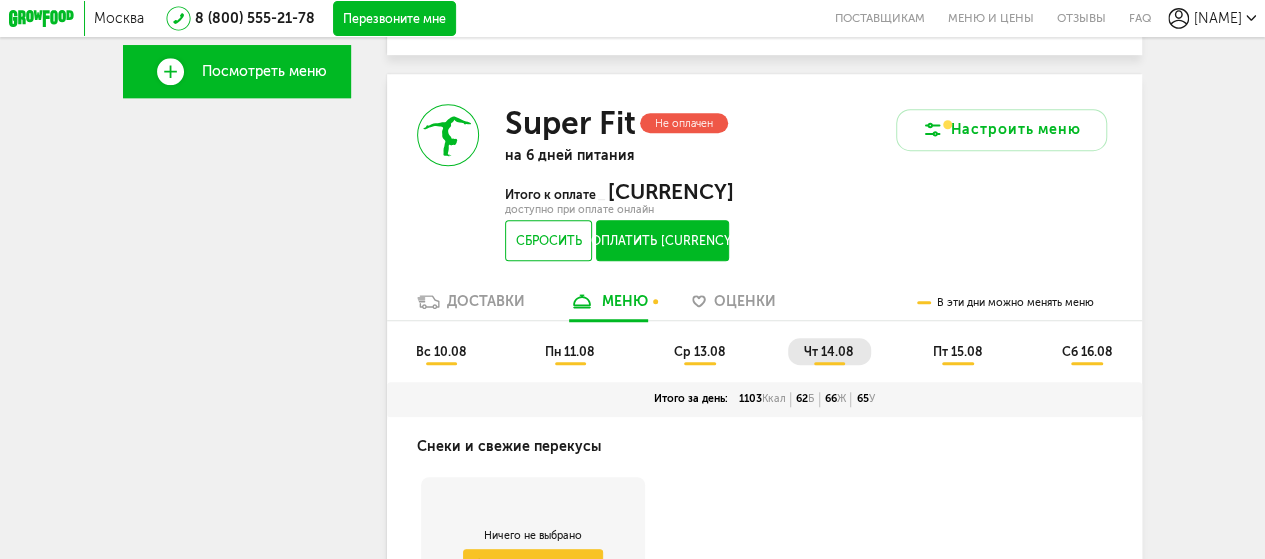 click on "пт 15.08" at bounding box center (958, 351) 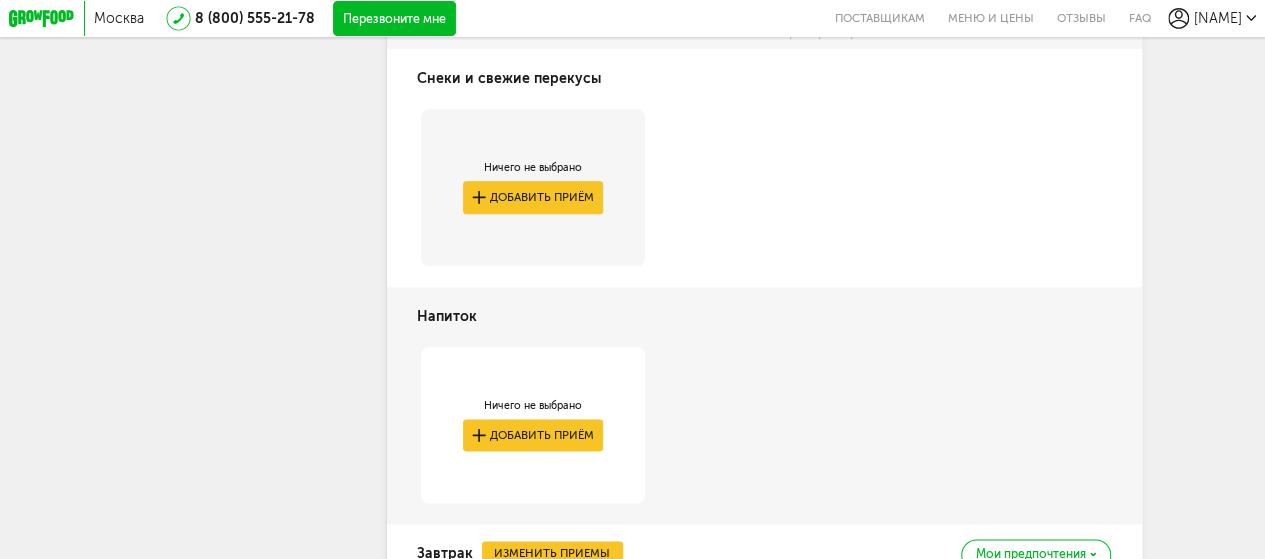 scroll, scrollTop: 792, scrollLeft: 0, axis: vertical 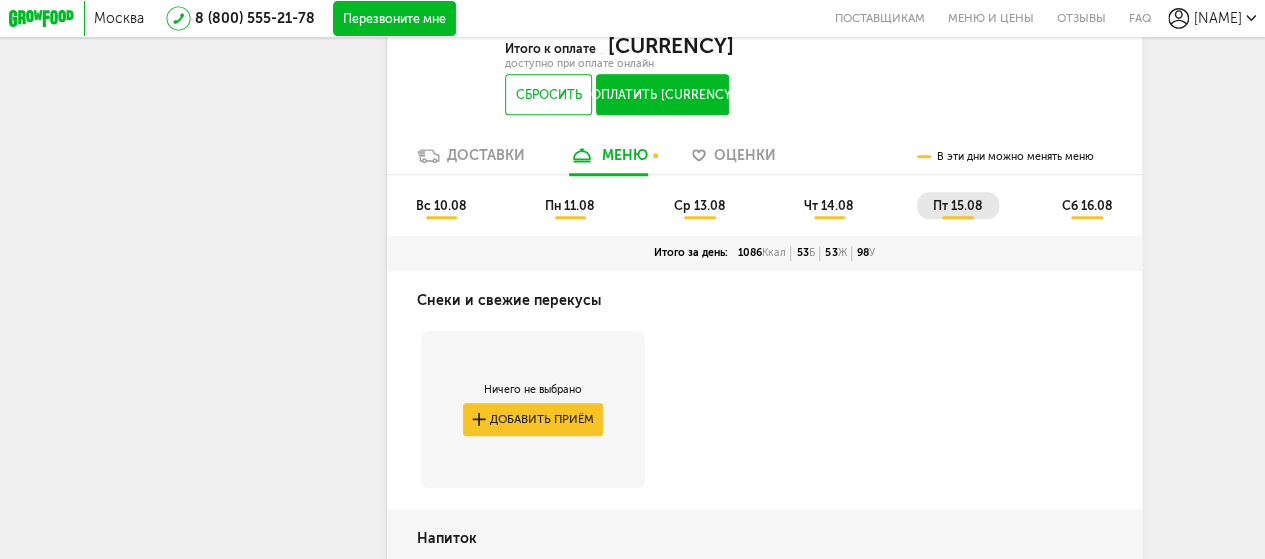 click on "сб 16.08" at bounding box center (1086, 205) 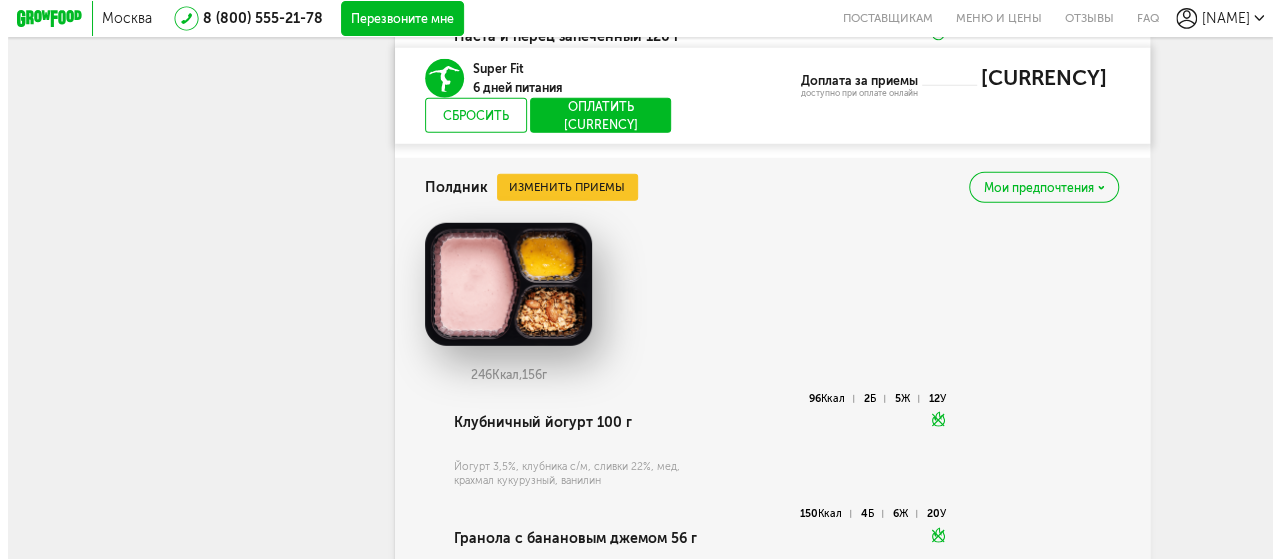 scroll, scrollTop: 2792, scrollLeft: 0, axis: vertical 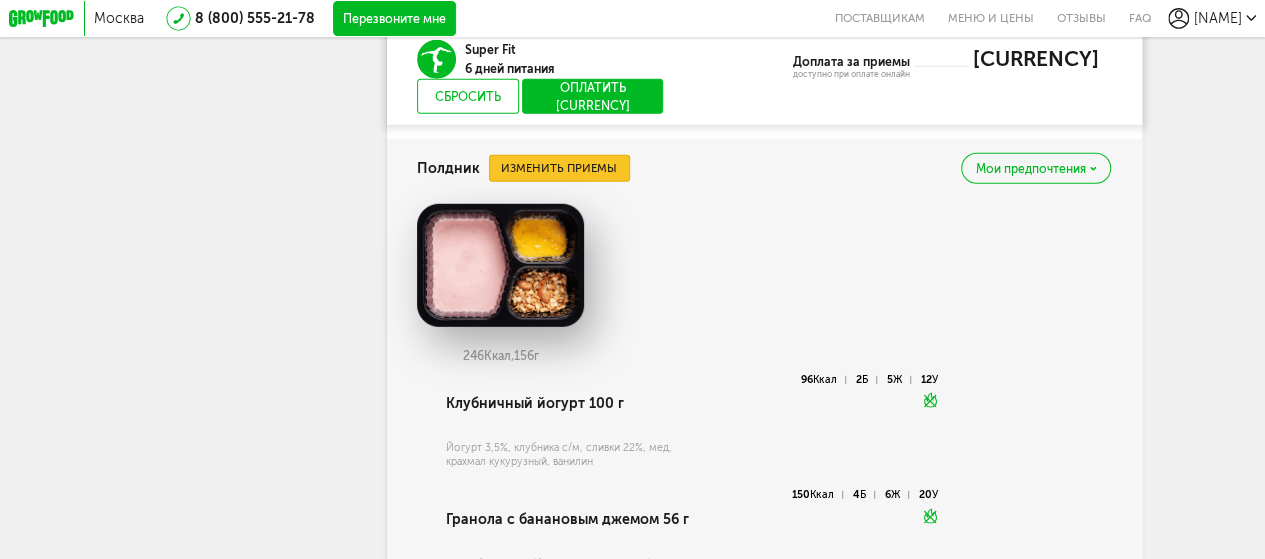 click on "Изменить приемы" at bounding box center (559, 168) 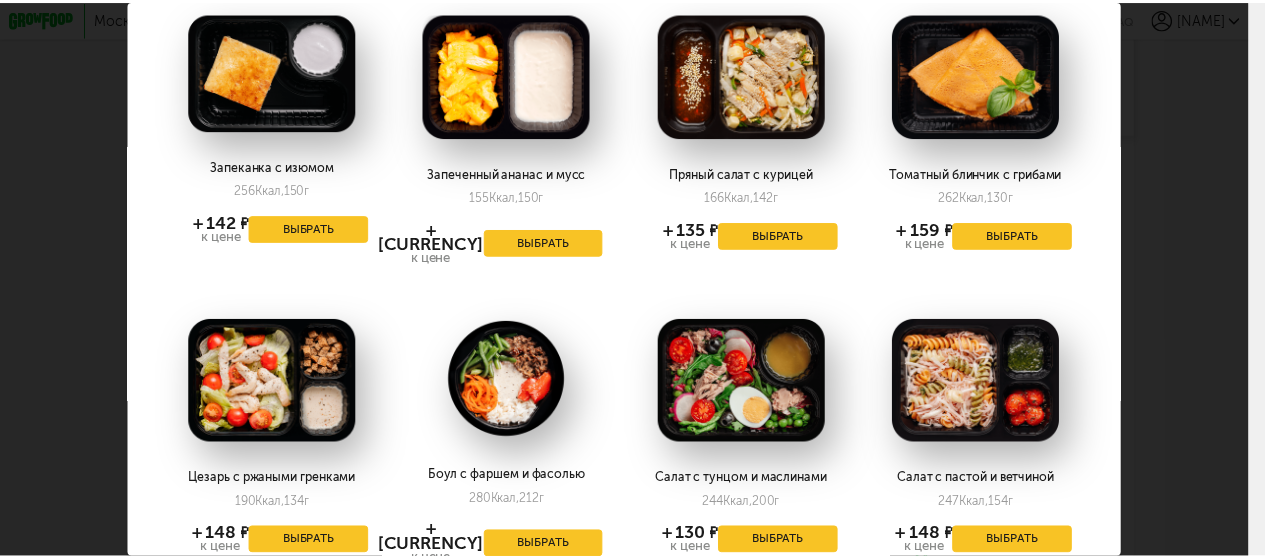 scroll, scrollTop: 0, scrollLeft: 0, axis: both 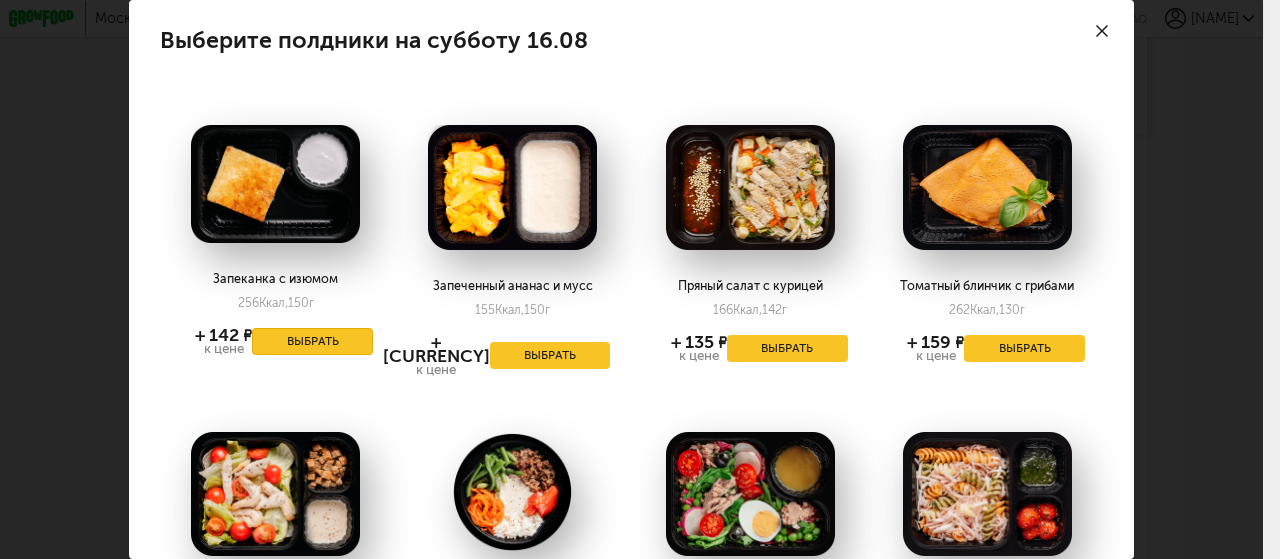 click on "Выбрать" at bounding box center (312, 341) 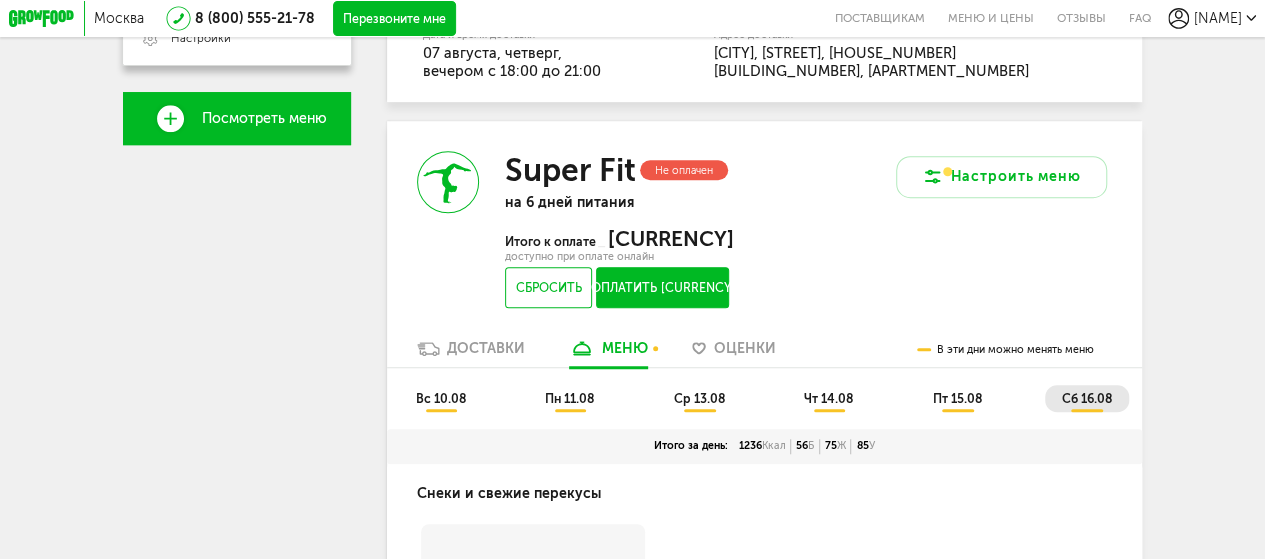 scroll, scrollTop: 699, scrollLeft: 0, axis: vertical 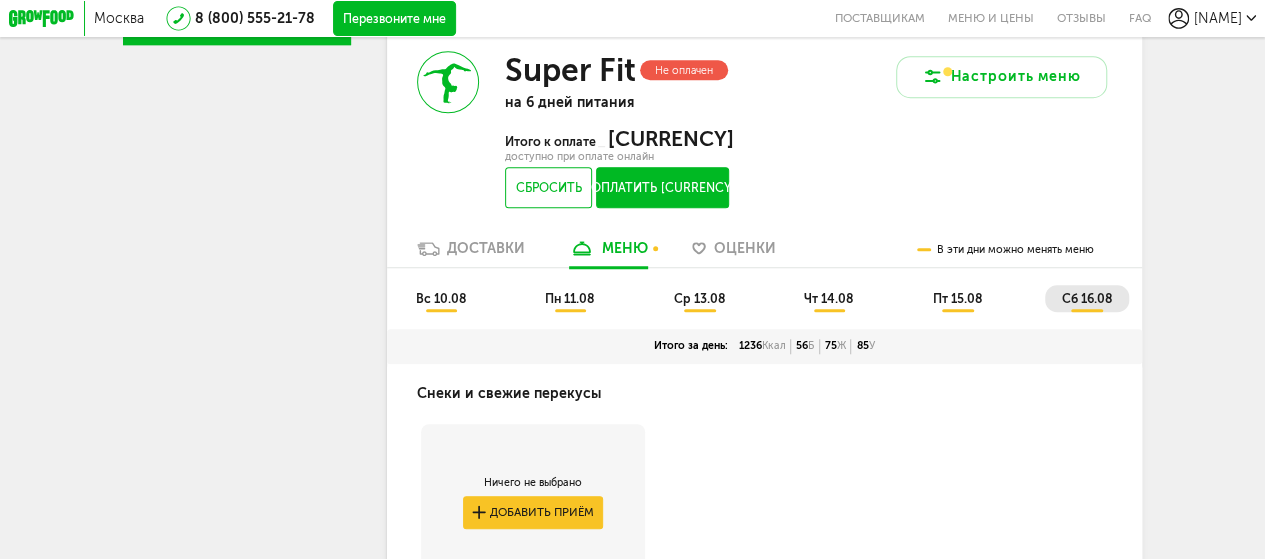 click on "Доставки" at bounding box center [486, 248] 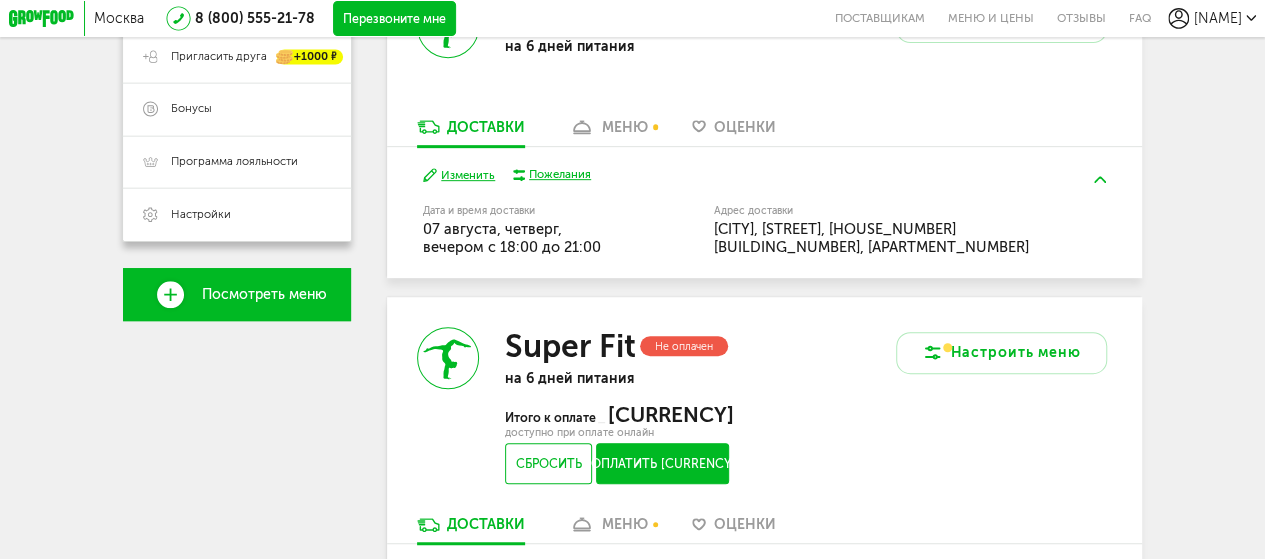 scroll, scrollTop: 706, scrollLeft: 0, axis: vertical 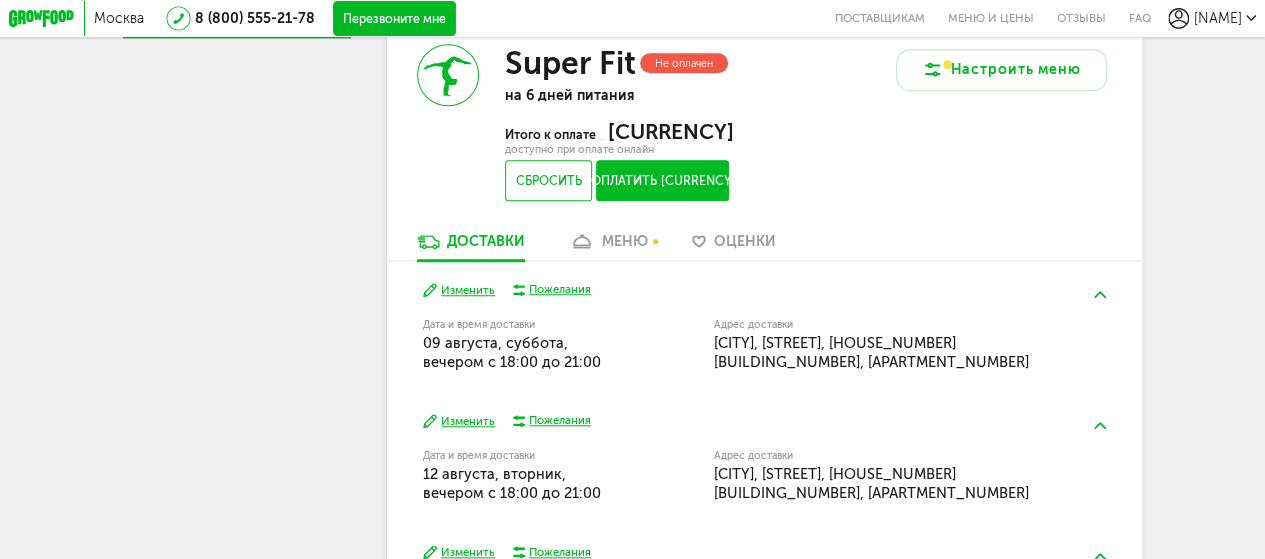 click on "меню" at bounding box center [625, 241] 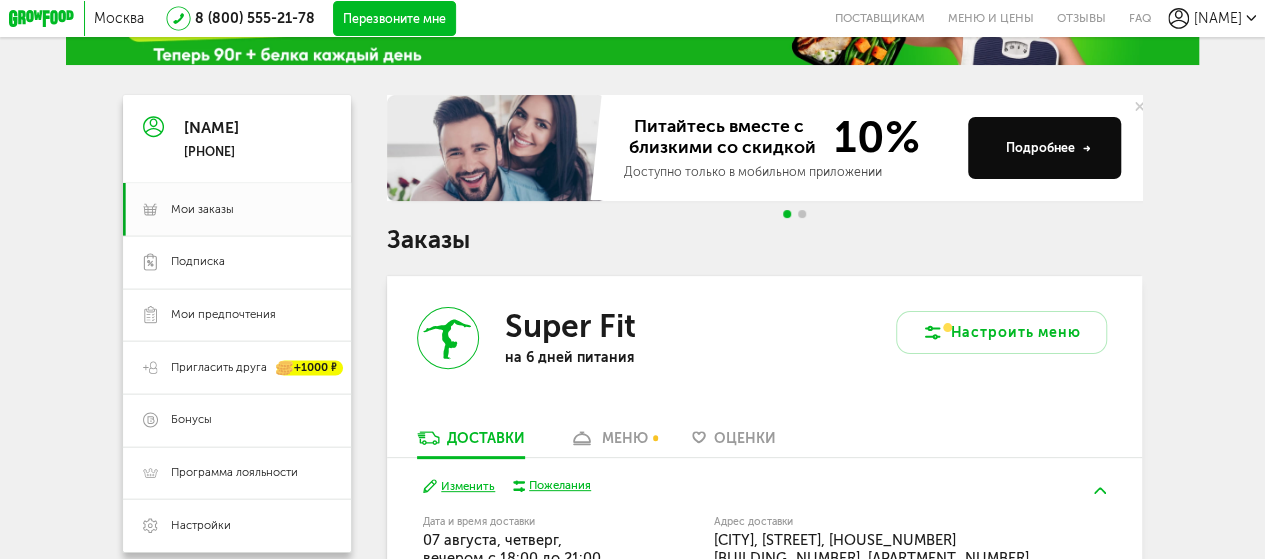 scroll, scrollTop: 200, scrollLeft: 0, axis: vertical 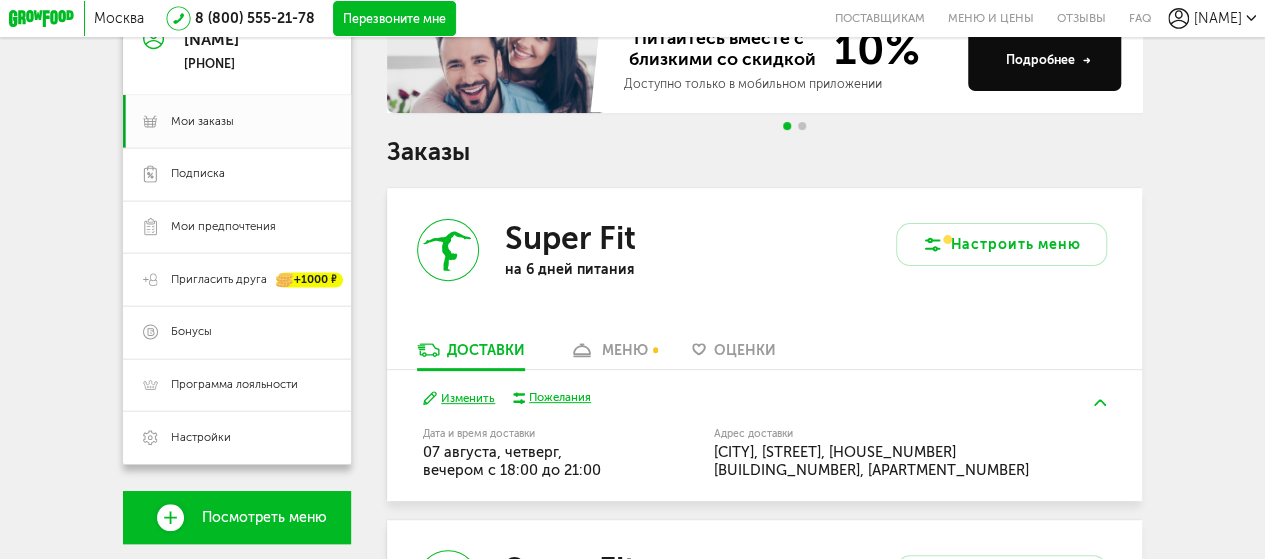 click on "меню" at bounding box center [625, 350] 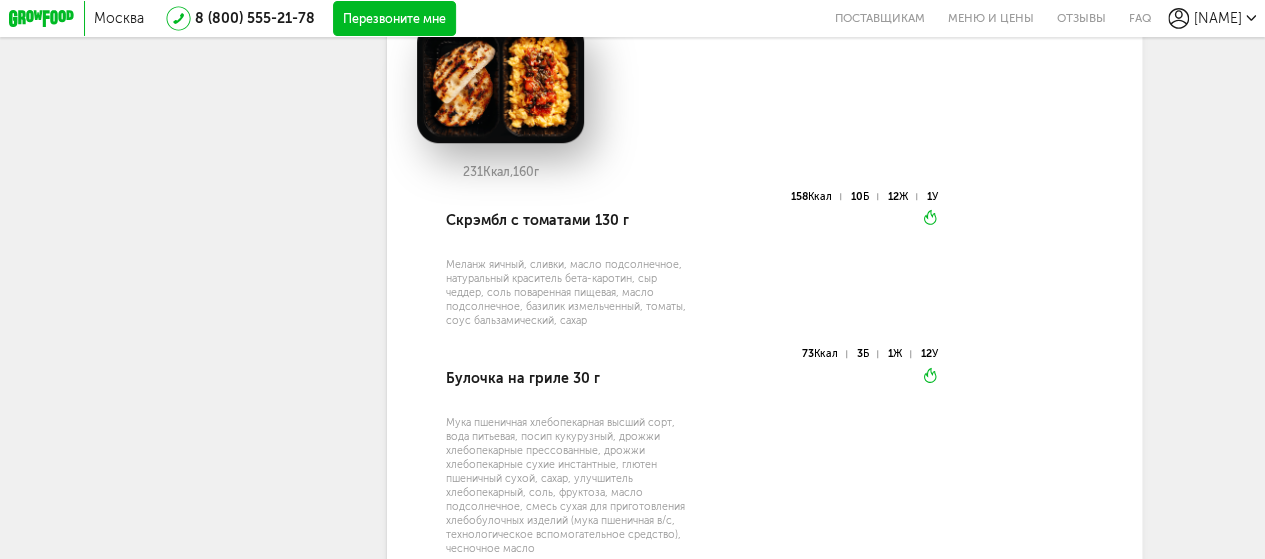 scroll, scrollTop: 542, scrollLeft: 0, axis: vertical 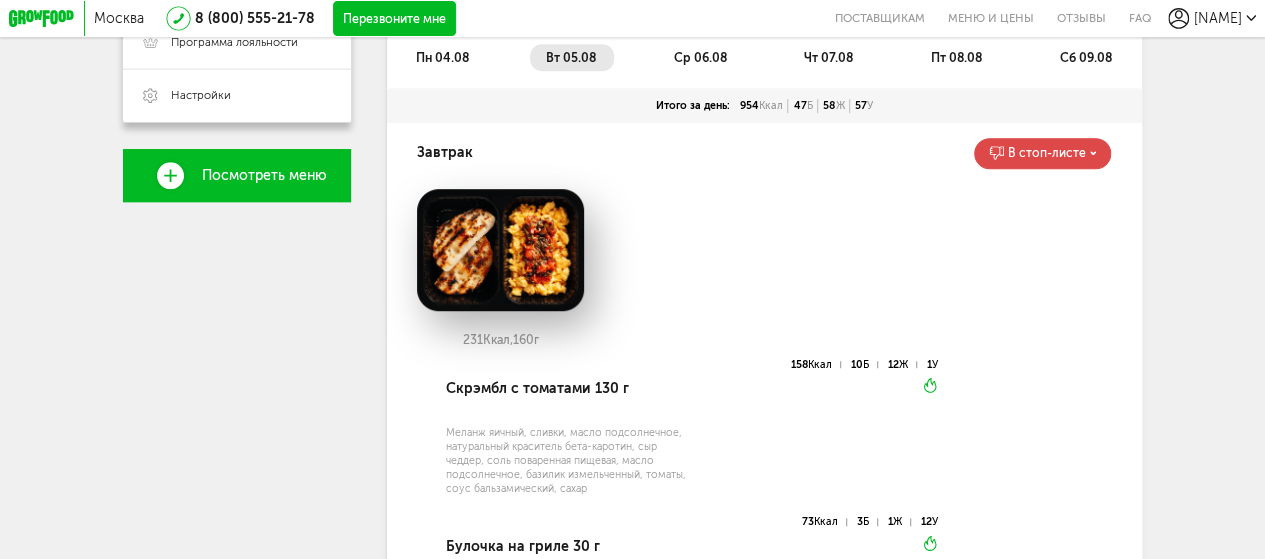 click on "ср 06.08" at bounding box center (700, 57) 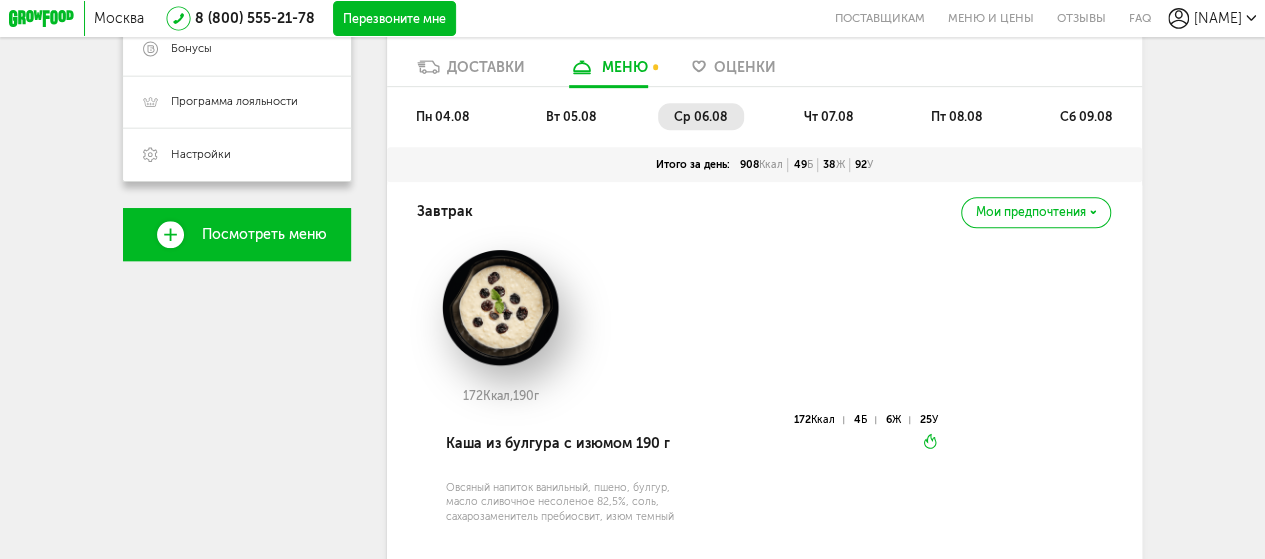 scroll, scrollTop: 442, scrollLeft: 0, axis: vertical 